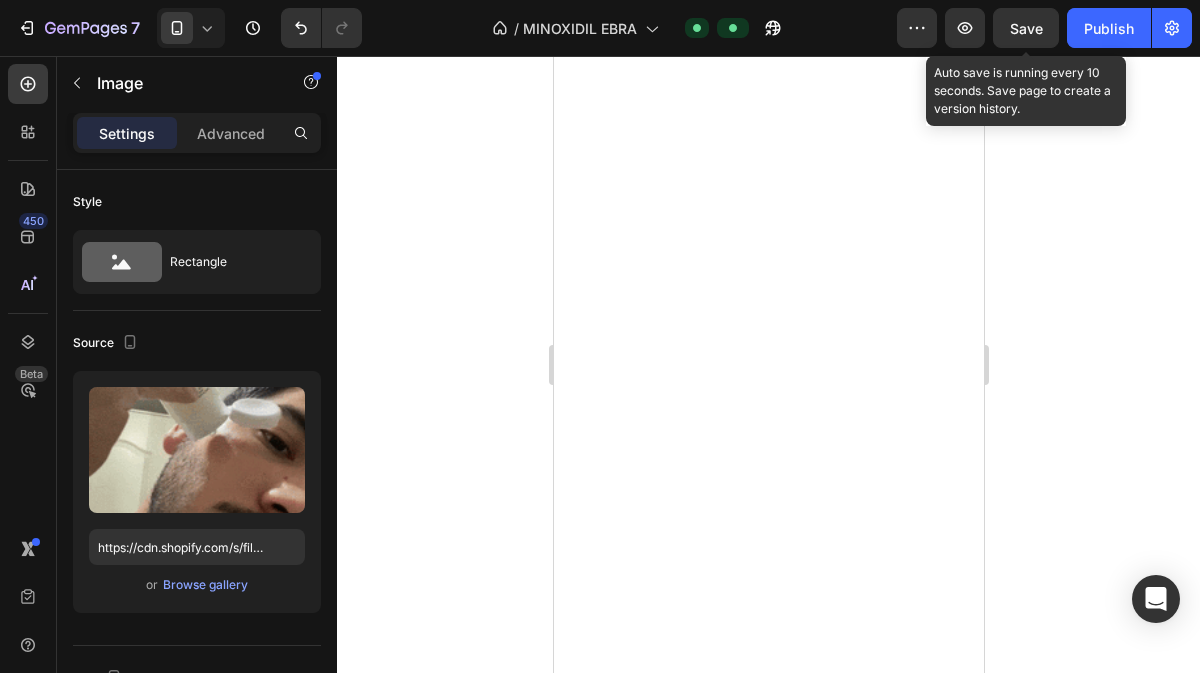 scroll, scrollTop: 0, scrollLeft: 0, axis: both 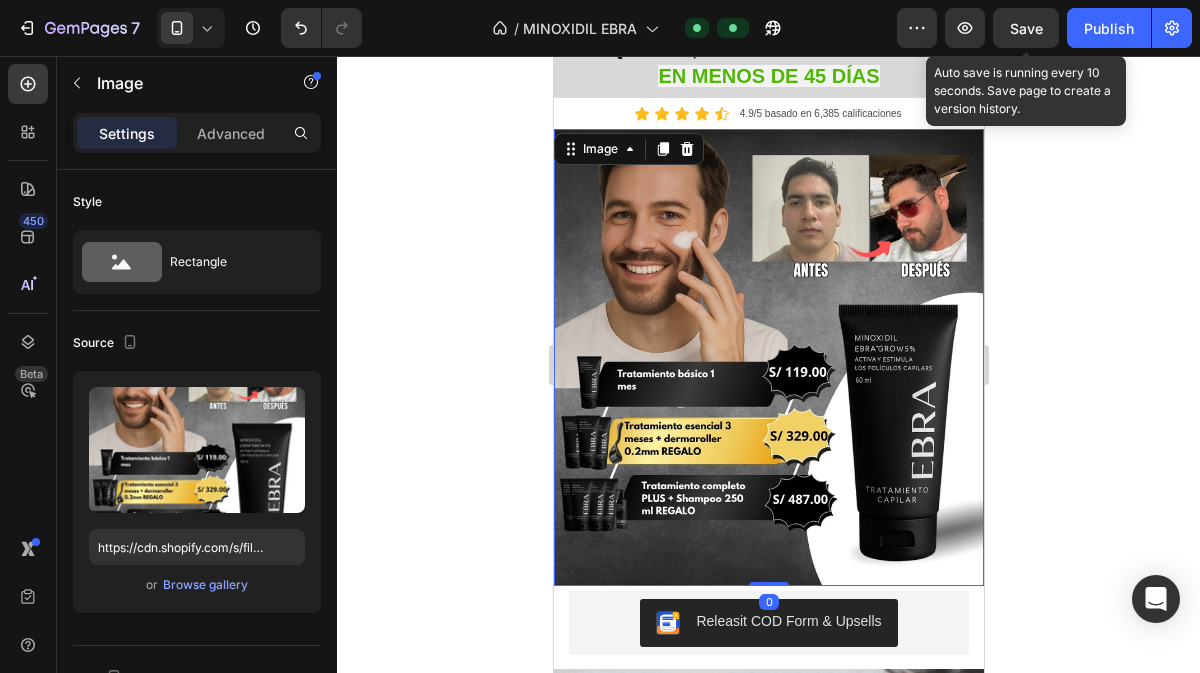 click at bounding box center (768, 357) 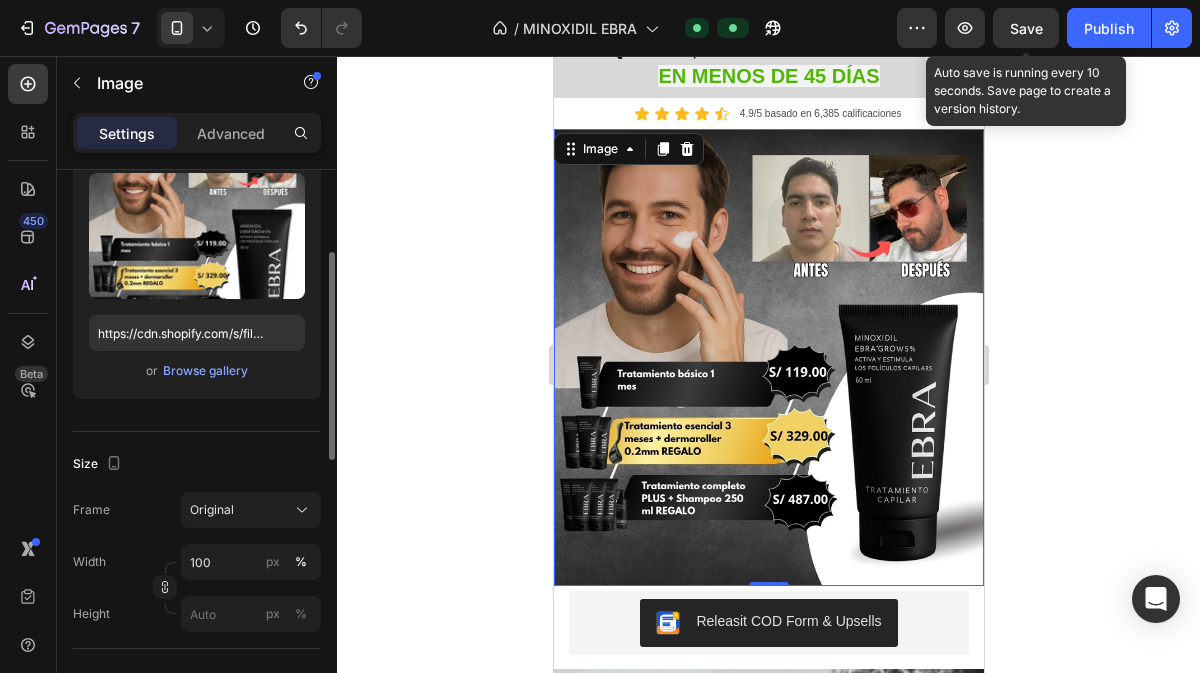 scroll, scrollTop: 216, scrollLeft: 0, axis: vertical 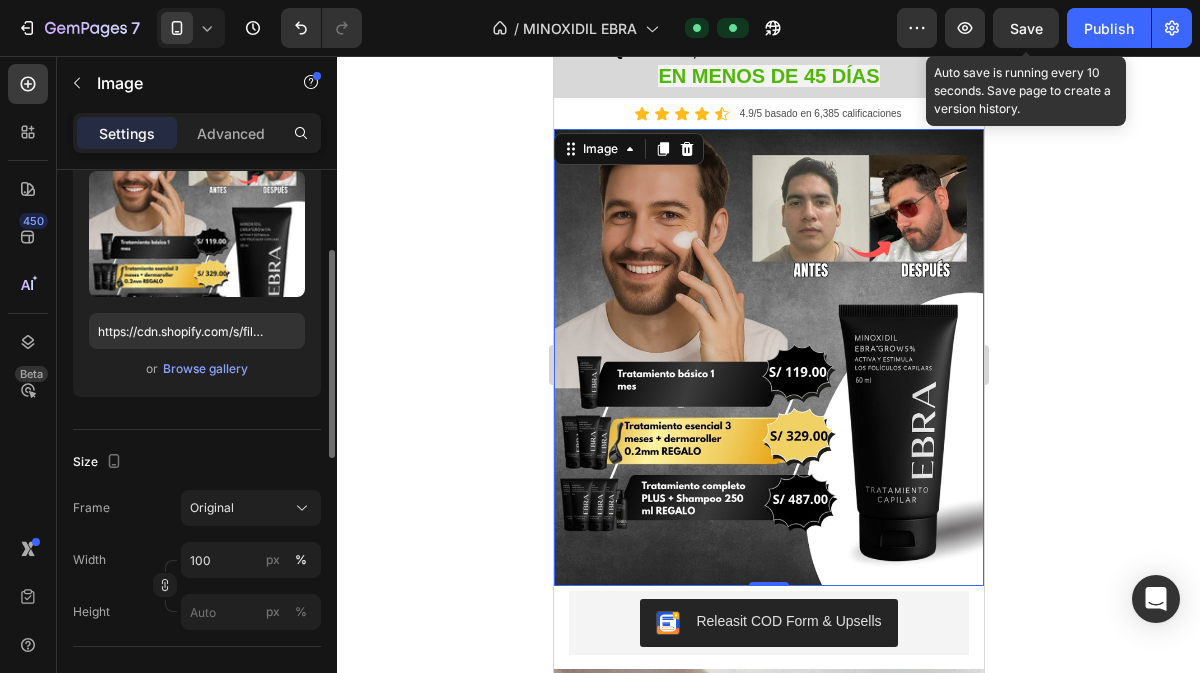click on "Original" at bounding box center (251, 508) 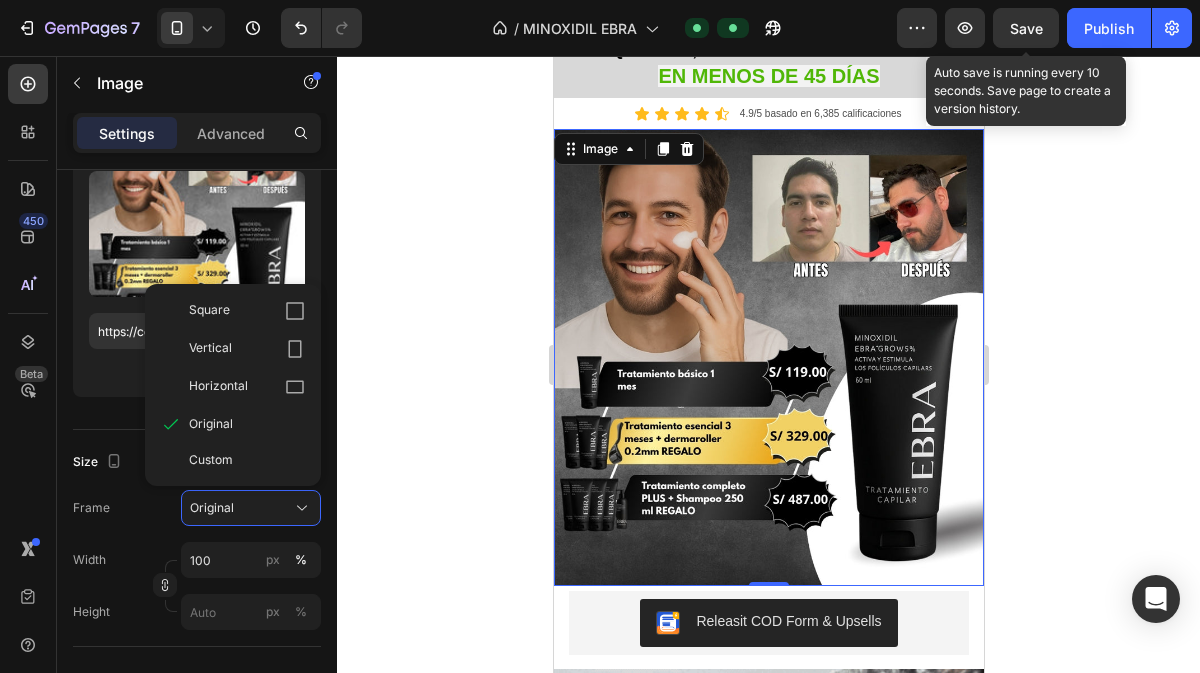 click on "Square" at bounding box center [209, 311] 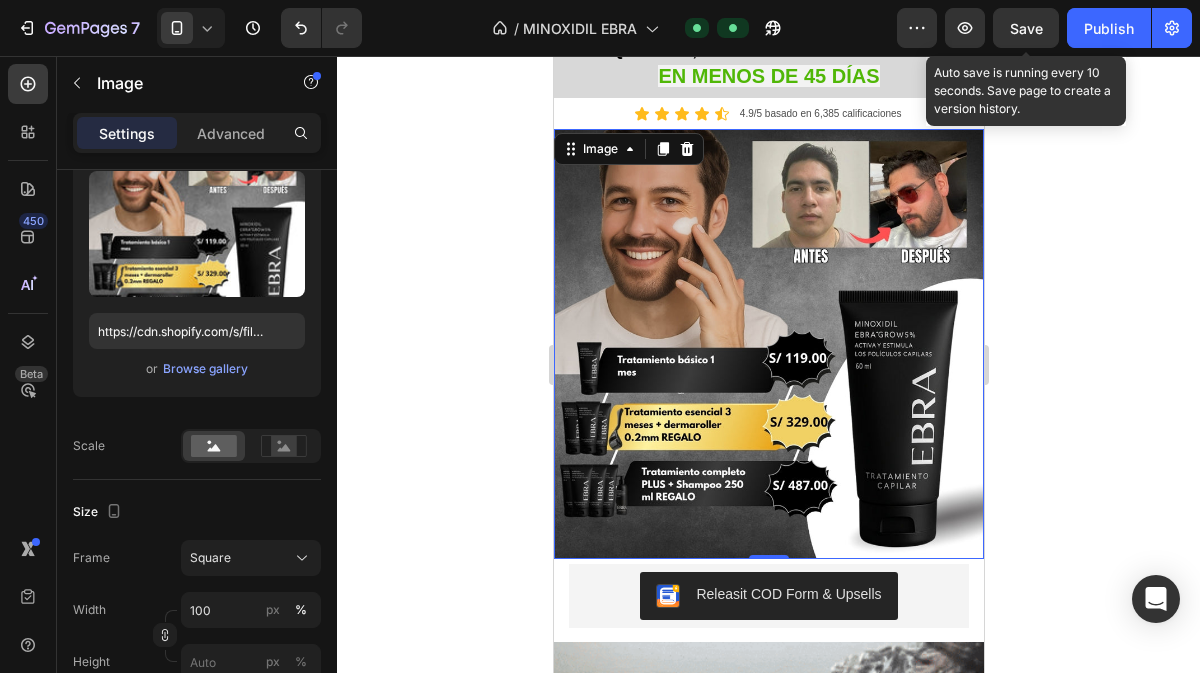 click 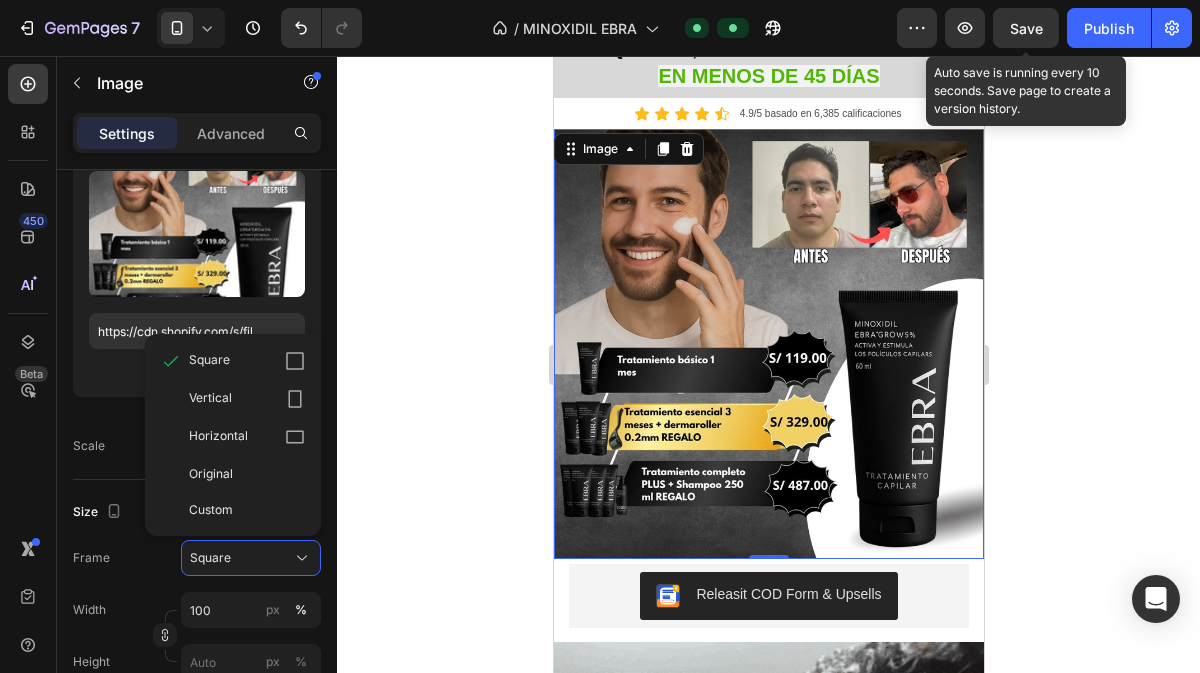 click on "Vertical" 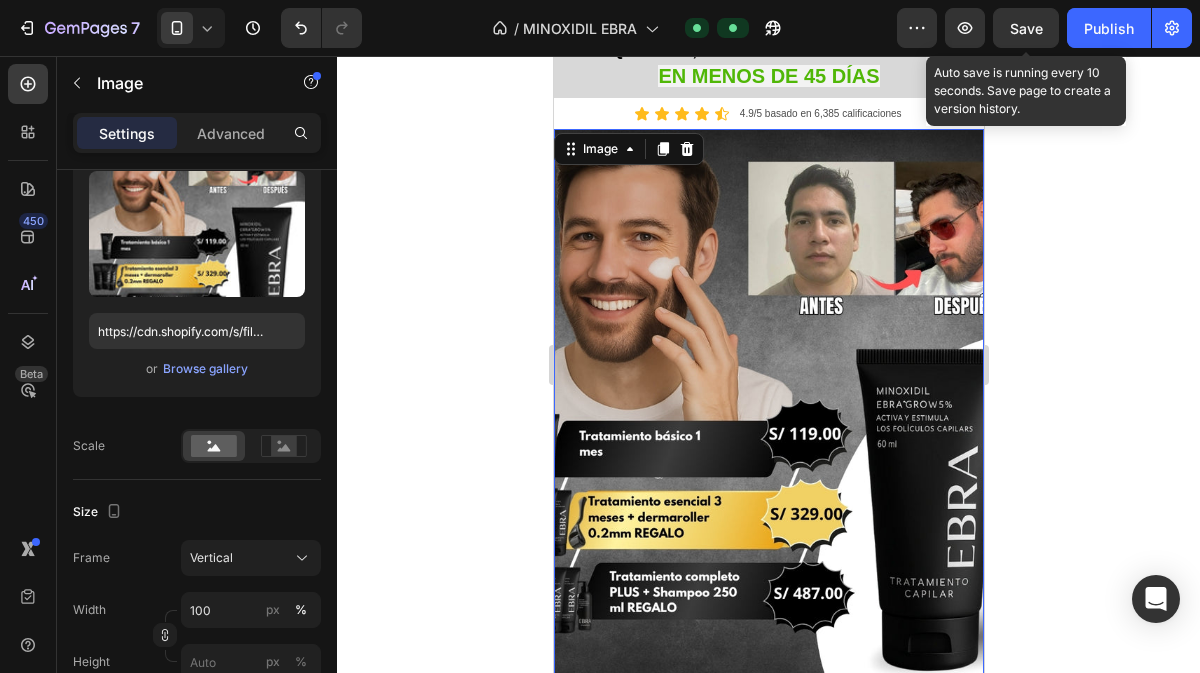 click on "Vertical" 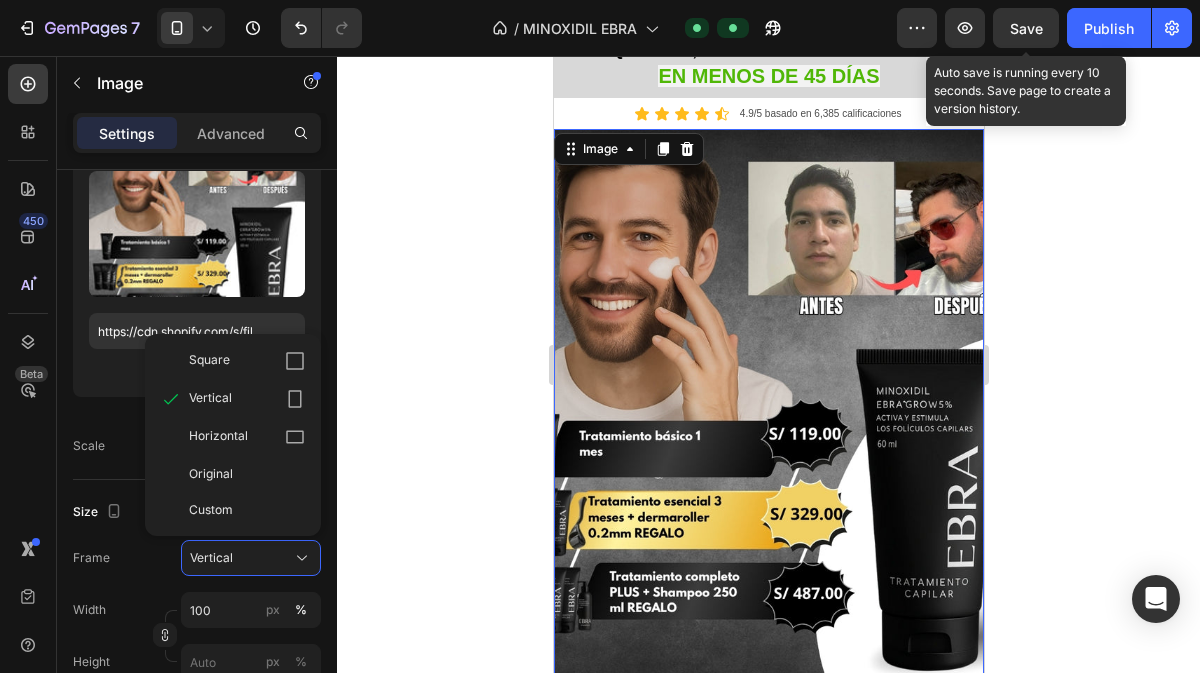 click on "Horizontal" 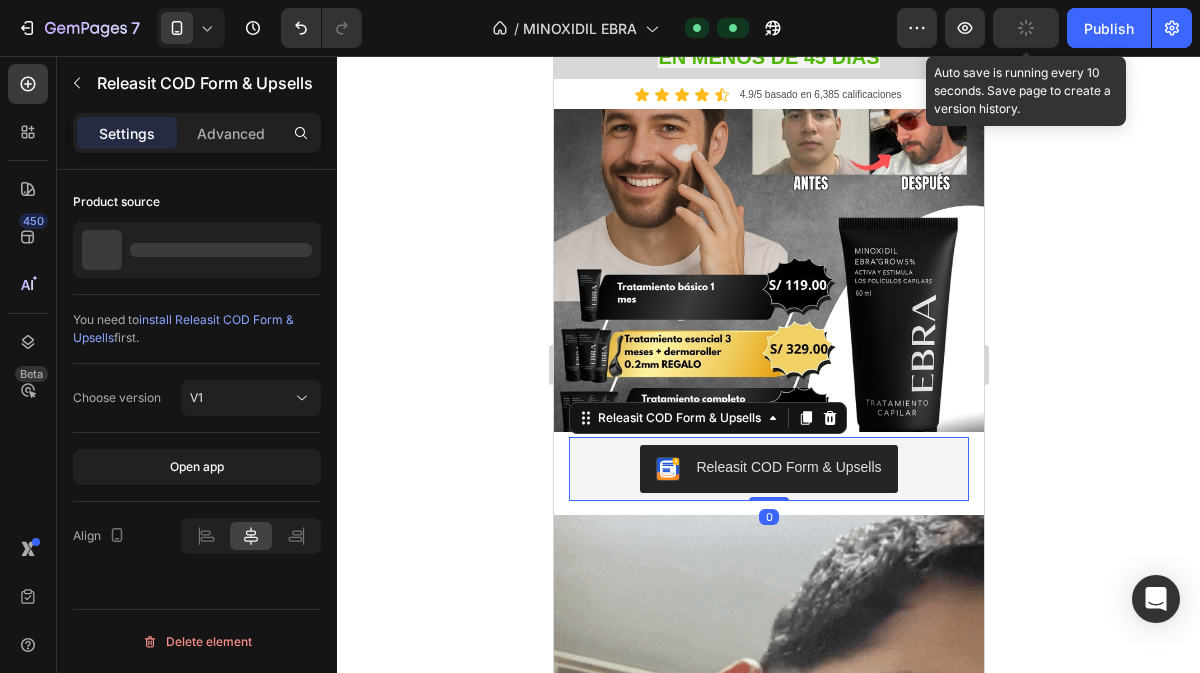 scroll, scrollTop: 74, scrollLeft: 0, axis: vertical 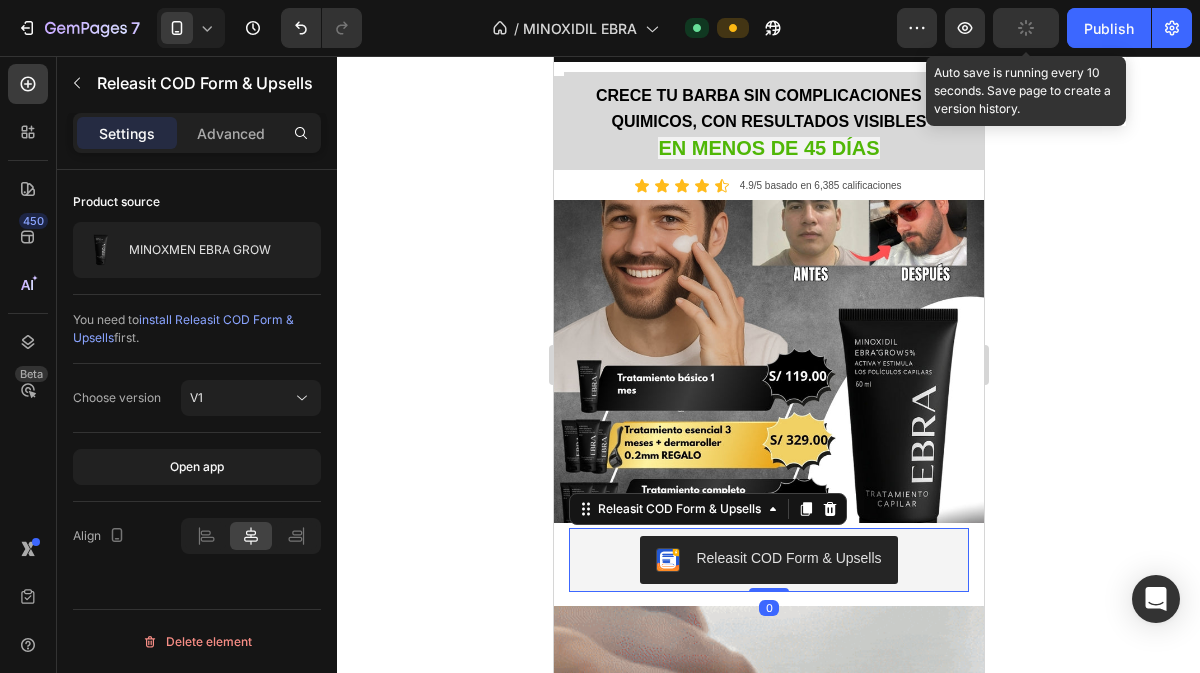 click at bounding box center [768, 361] 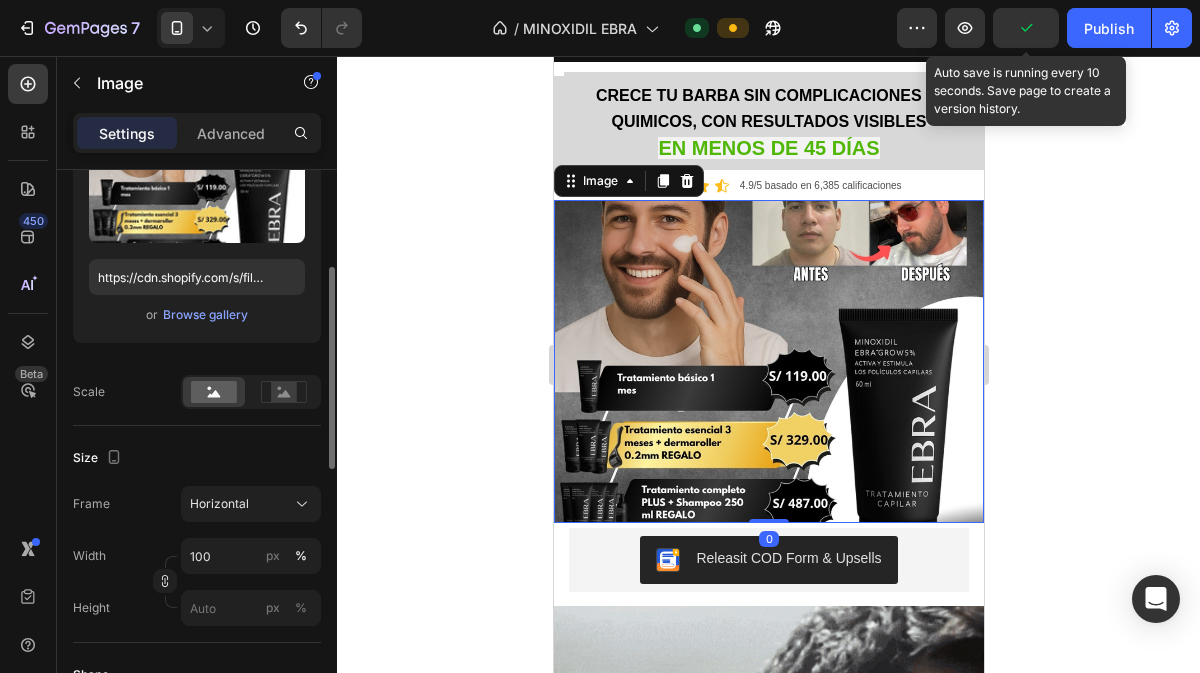 scroll, scrollTop: 274, scrollLeft: 0, axis: vertical 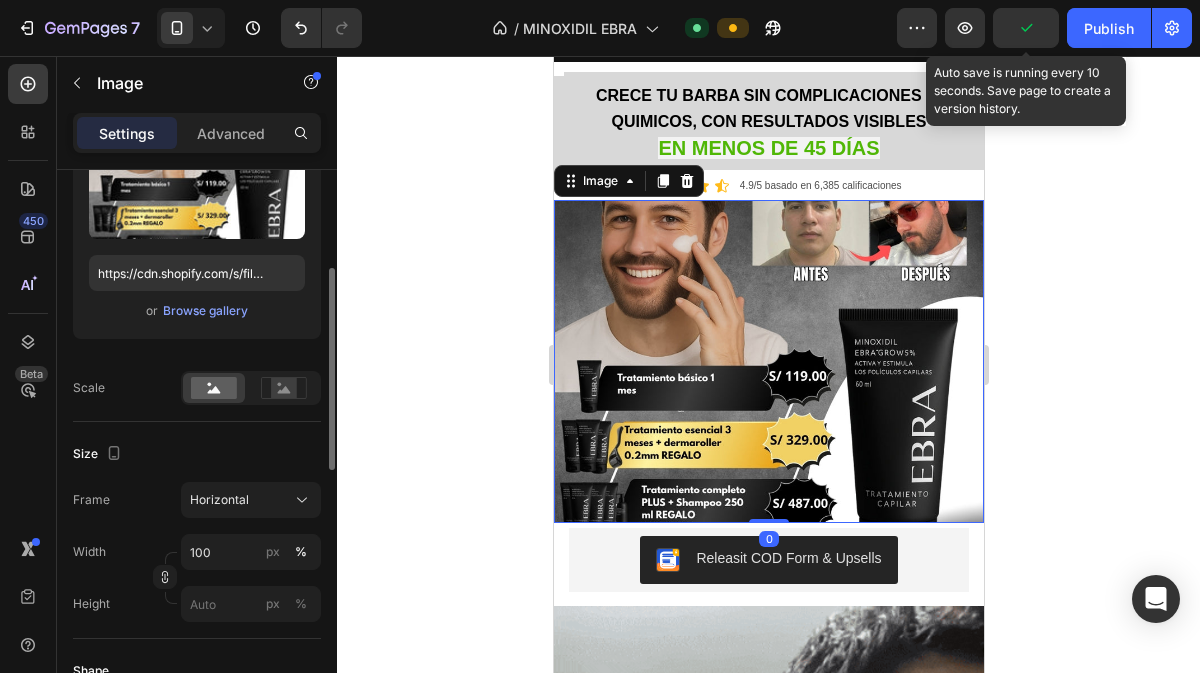 click on "Horizontal" at bounding box center [219, 500] 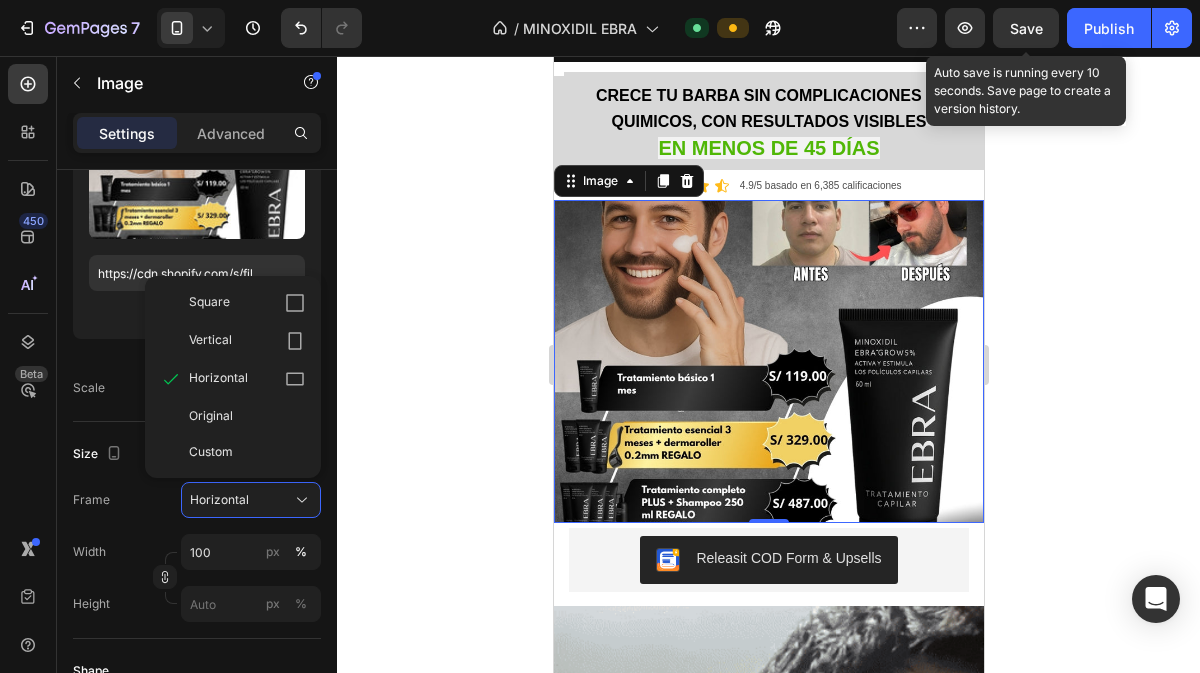 click on "Original" at bounding box center (211, 416) 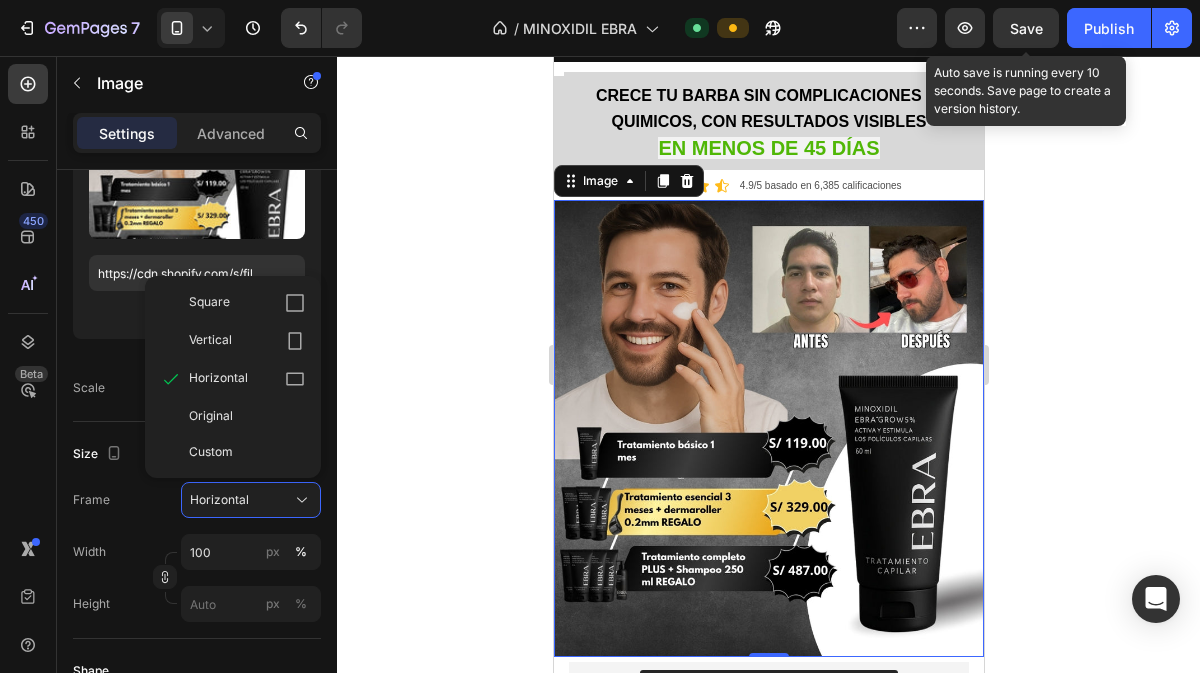 type 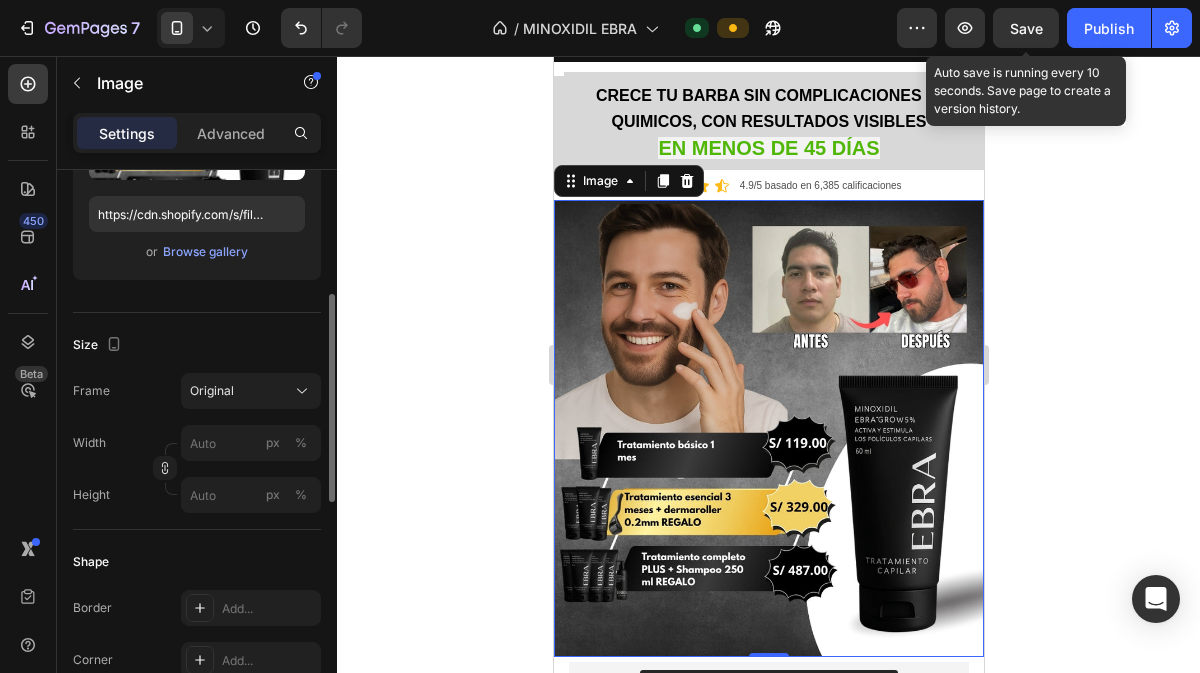 scroll, scrollTop: 338, scrollLeft: 0, axis: vertical 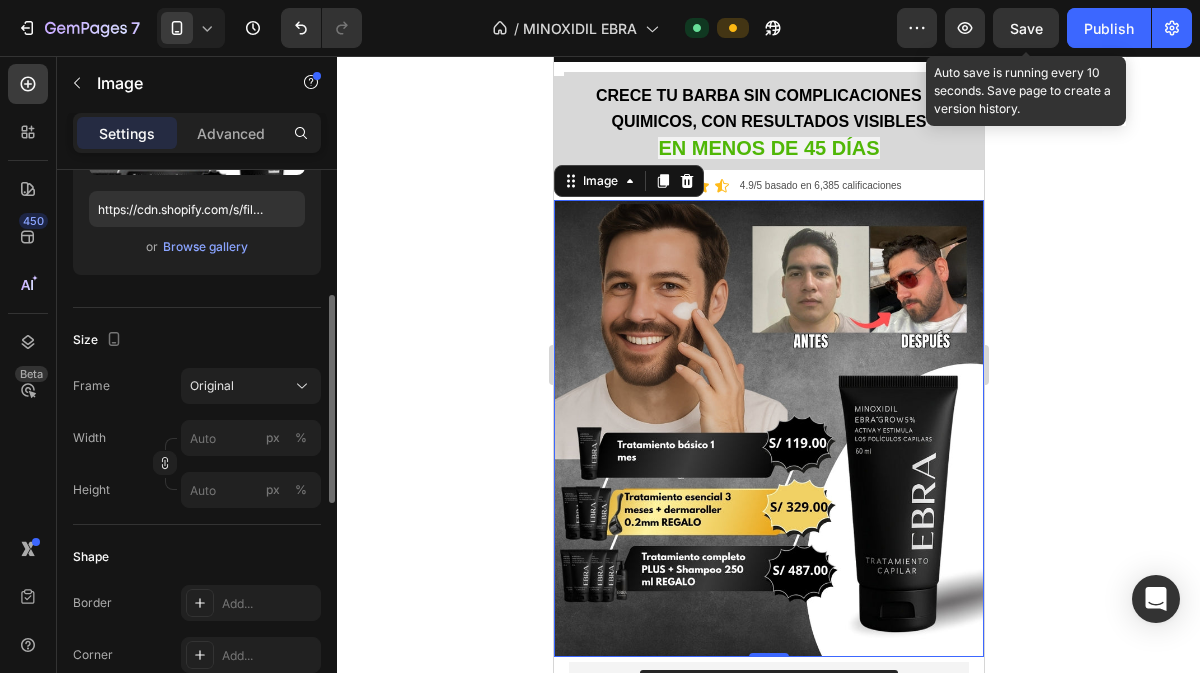 click on "Original" at bounding box center (251, 386) 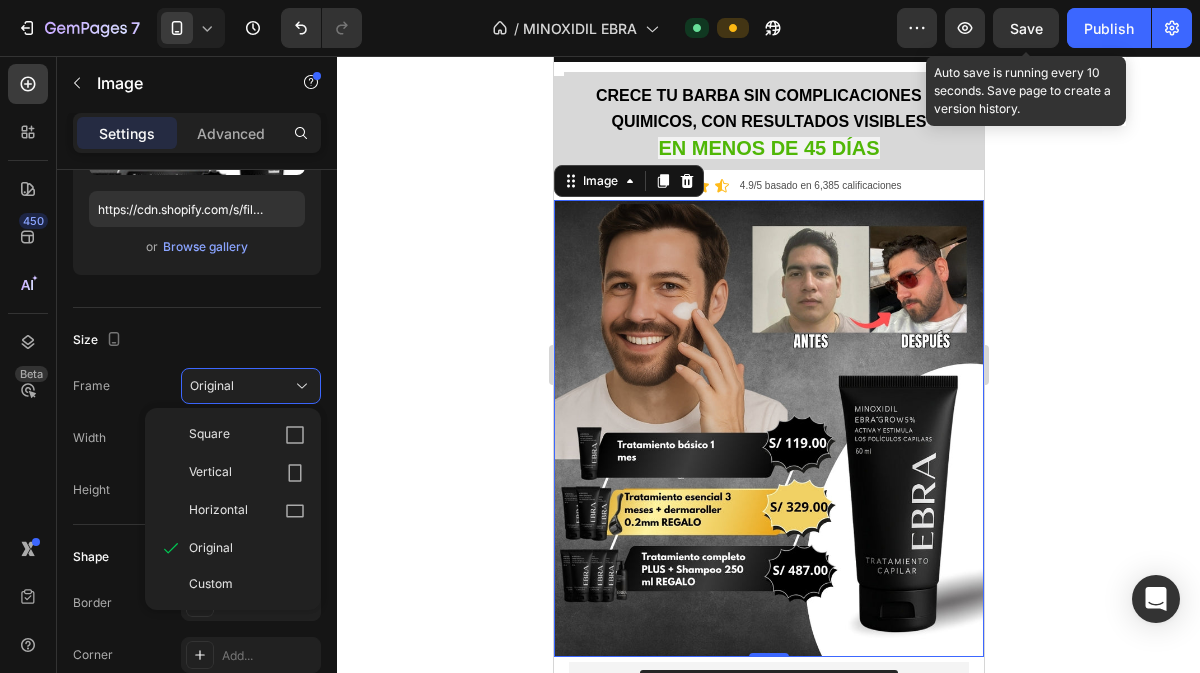 click on "Square" at bounding box center [209, 435] 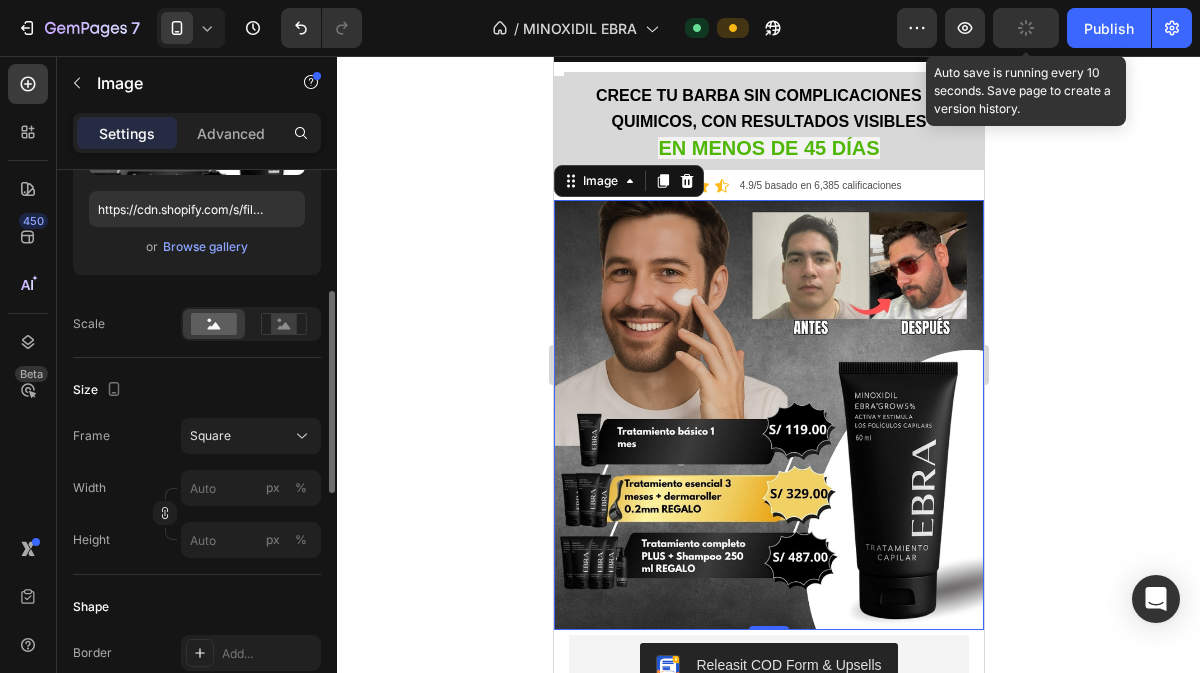 scroll, scrollTop: 342, scrollLeft: 0, axis: vertical 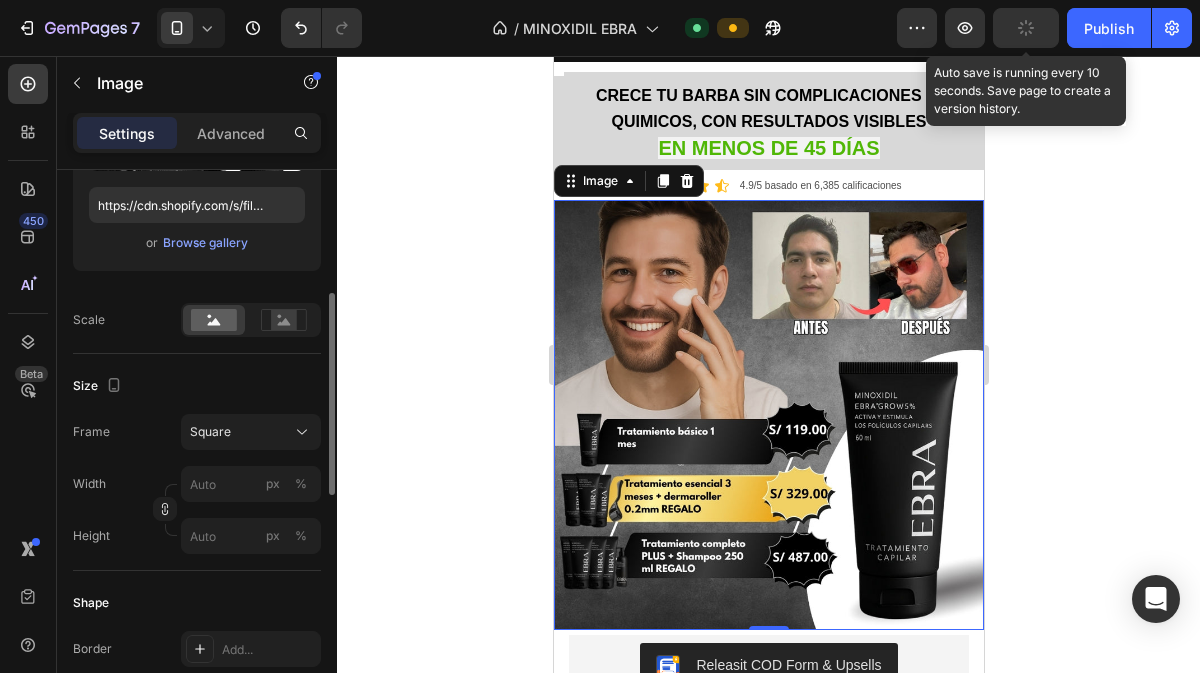 click on "Square" at bounding box center (251, 432) 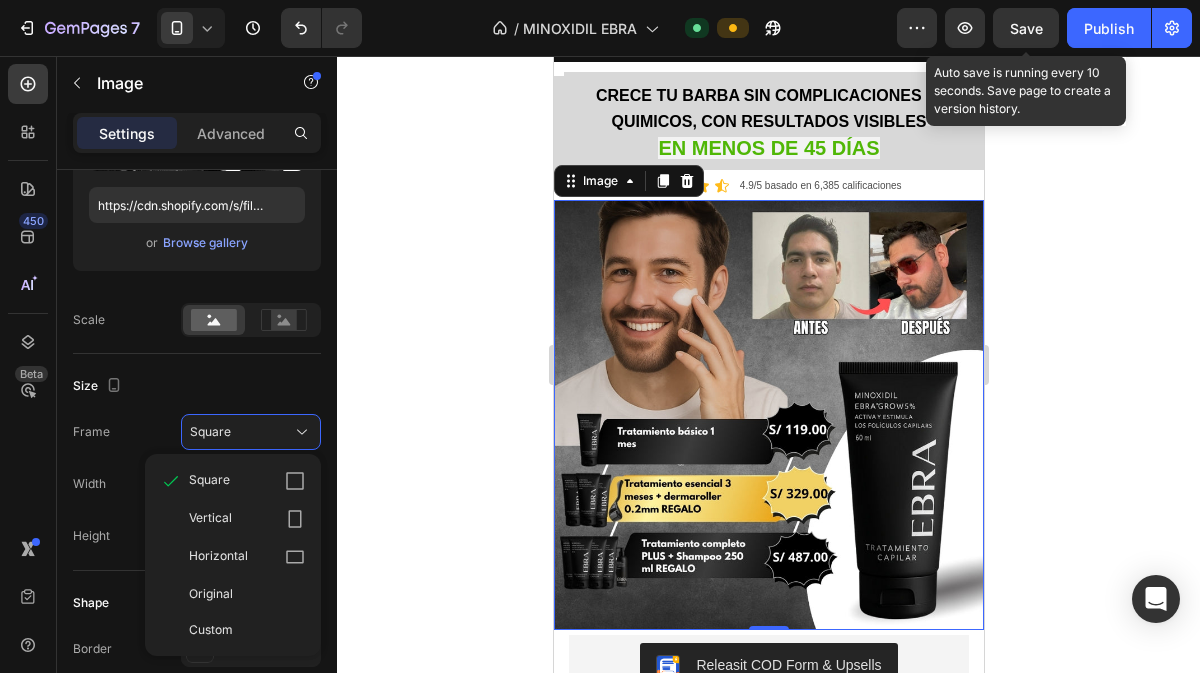 click on "Size" at bounding box center (197, 386) 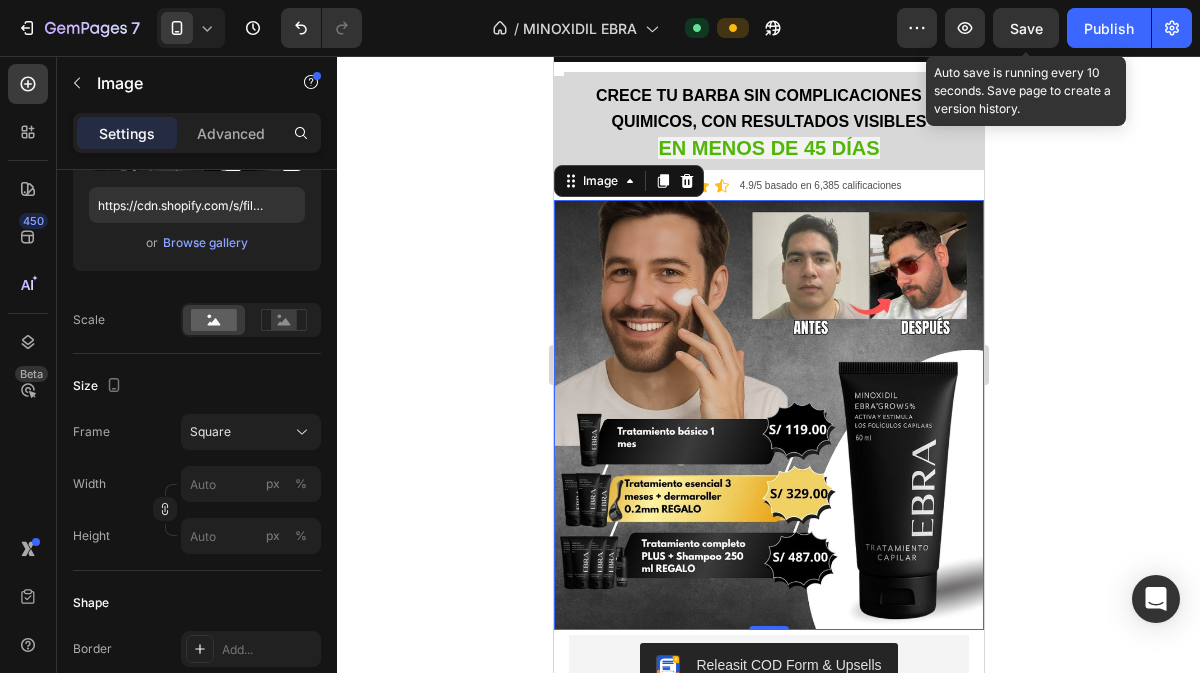 click on "Save" 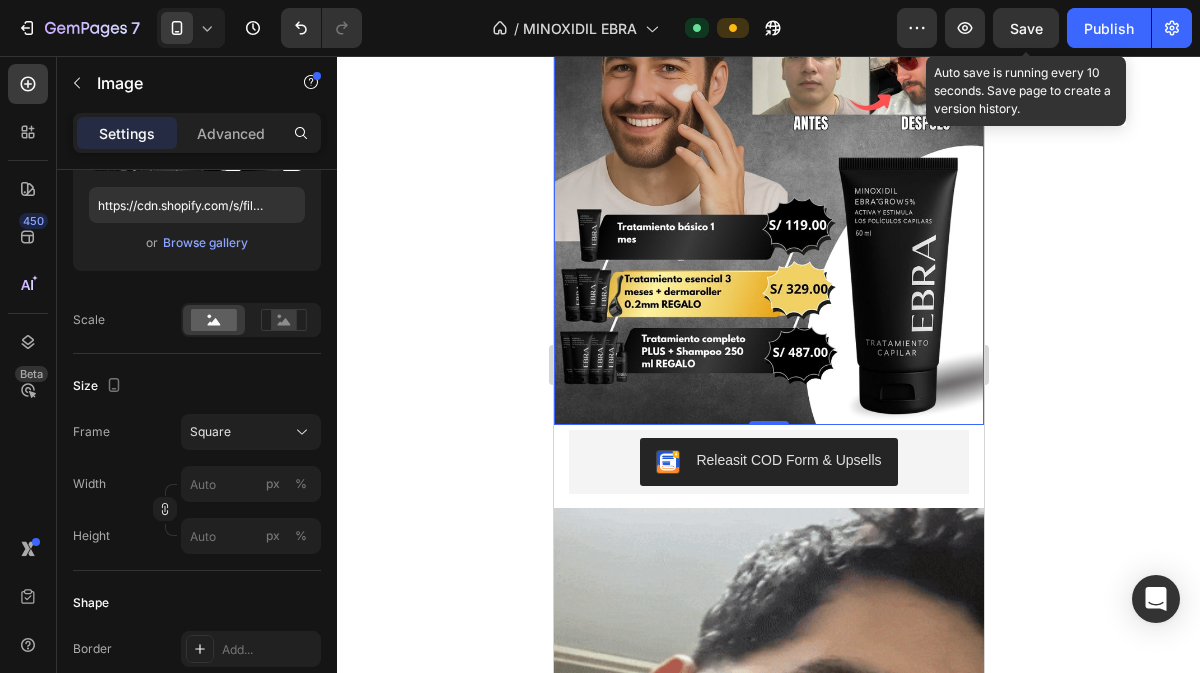 scroll, scrollTop: 308, scrollLeft: 0, axis: vertical 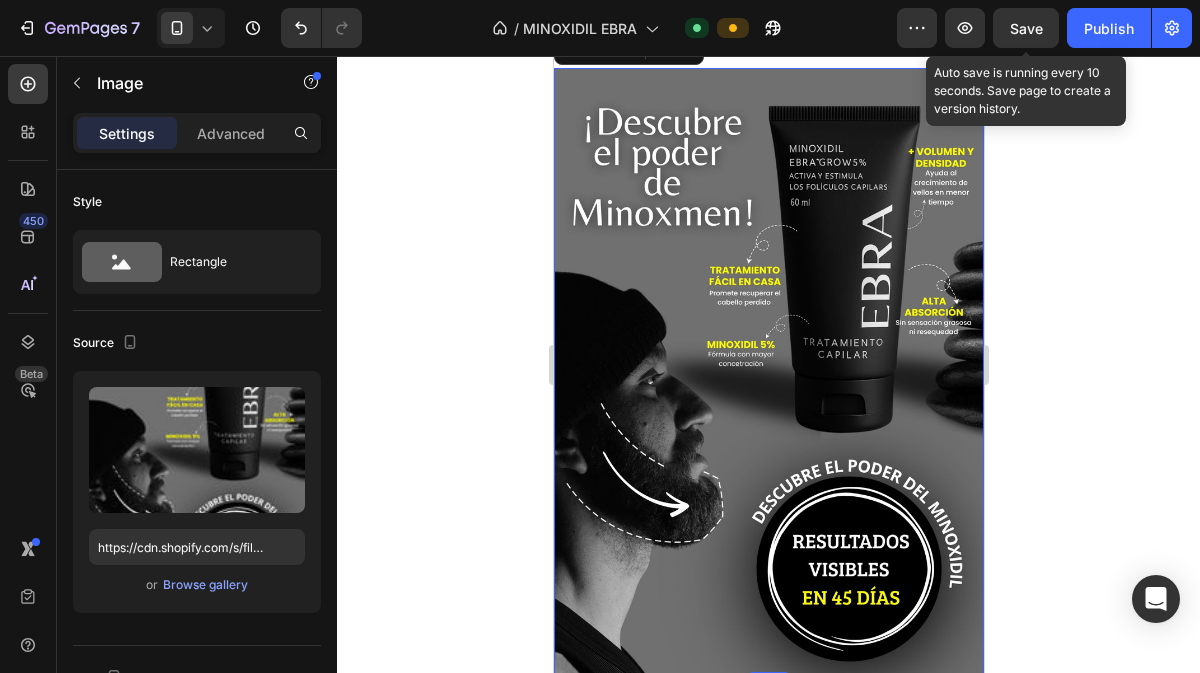 click at bounding box center [768, 372] 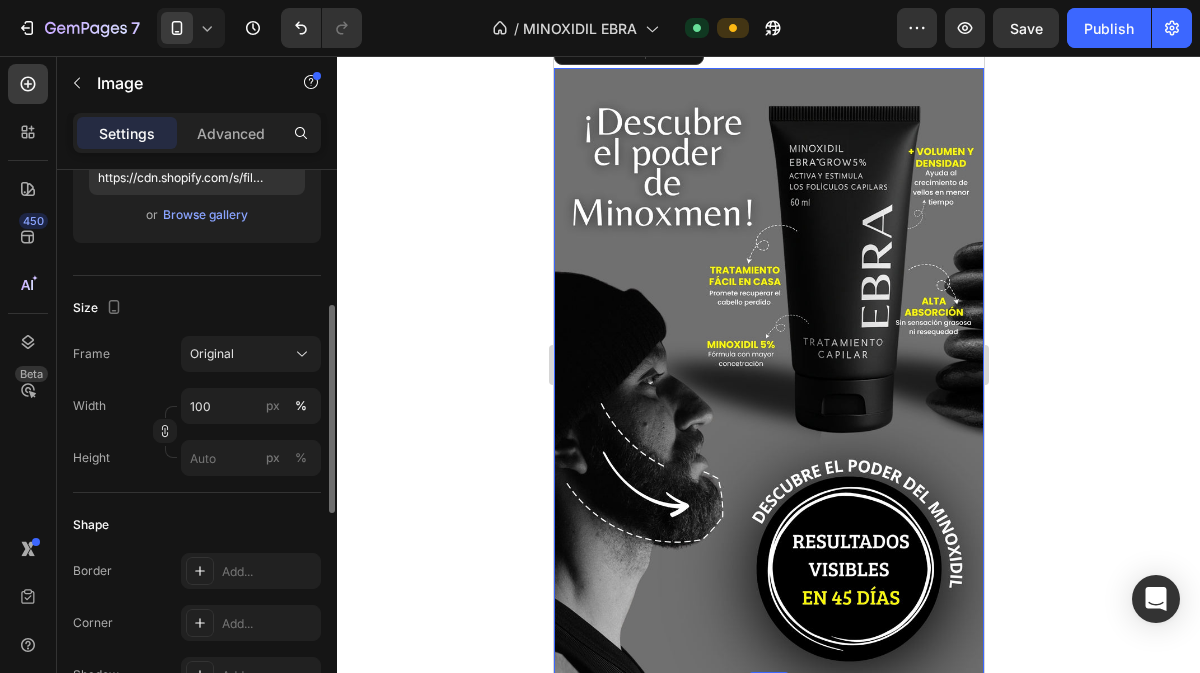 scroll, scrollTop: 378, scrollLeft: 0, axis: vertical 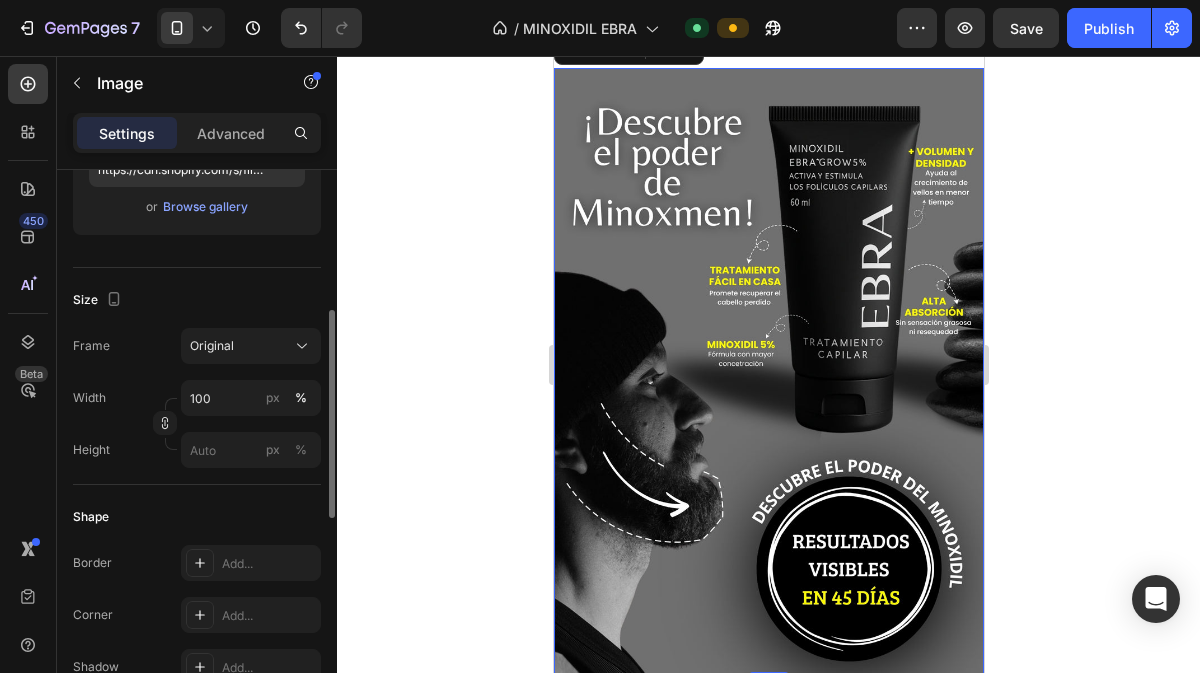 click on "Original" 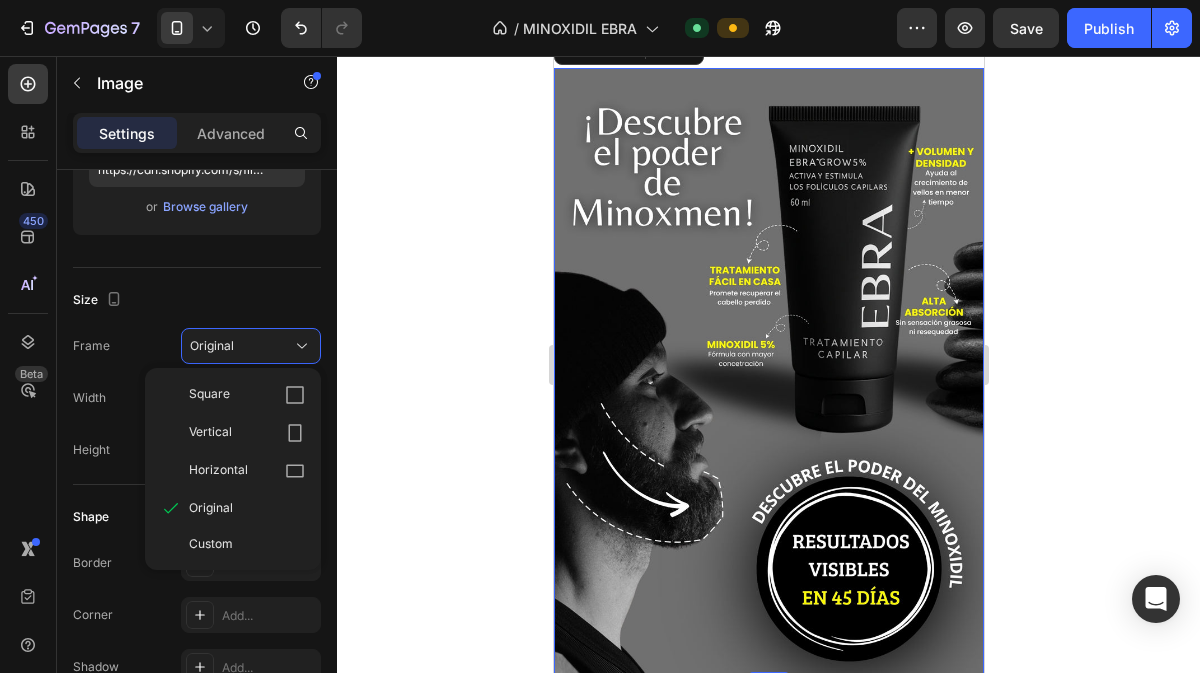 click on "Square" at bounding box center (209, 395) 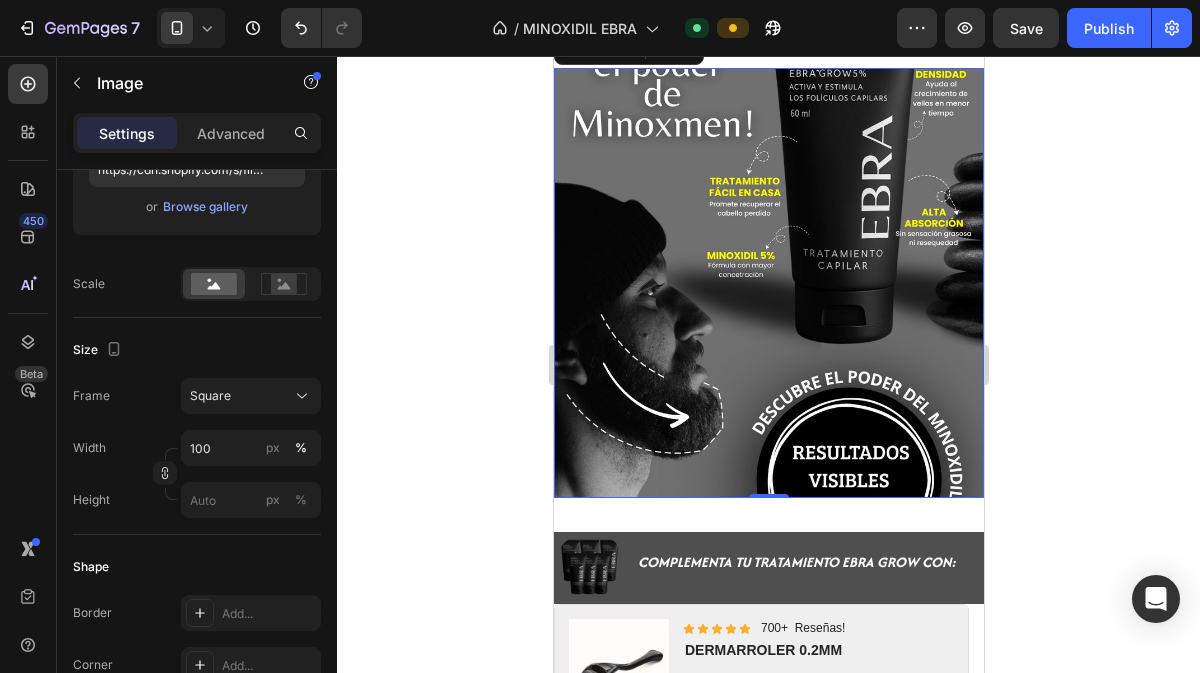 scroll, scrollTop: 1459, scrollLeft: 0, axis: vertical 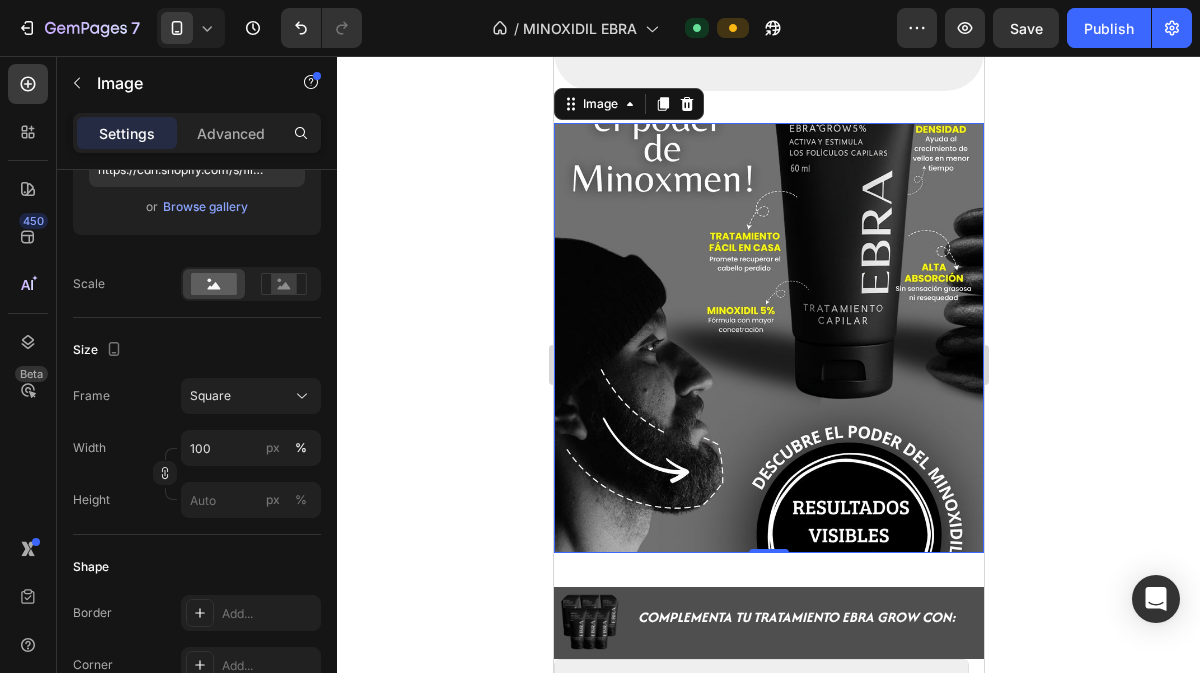 click on "Square" at bounding box center [210, 396] 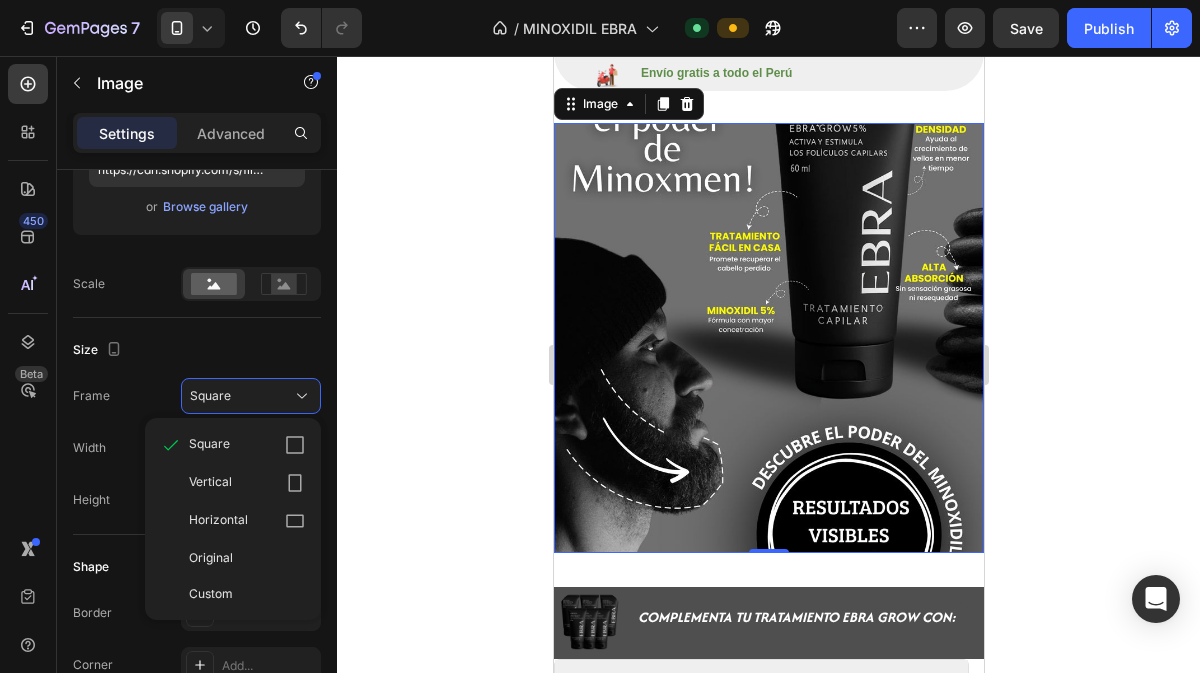 click on "Vertical" at bounding box center (247, 483) 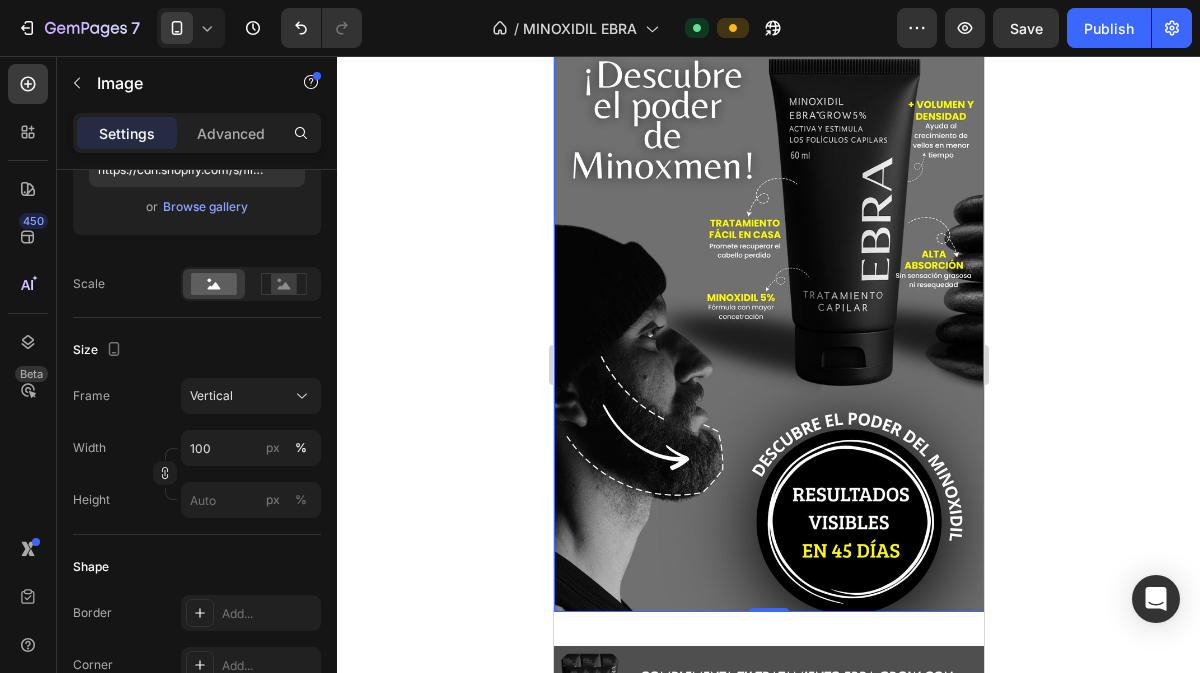 scroll, scrollTop: 1538, scrollLeft: 0, axis: vertical 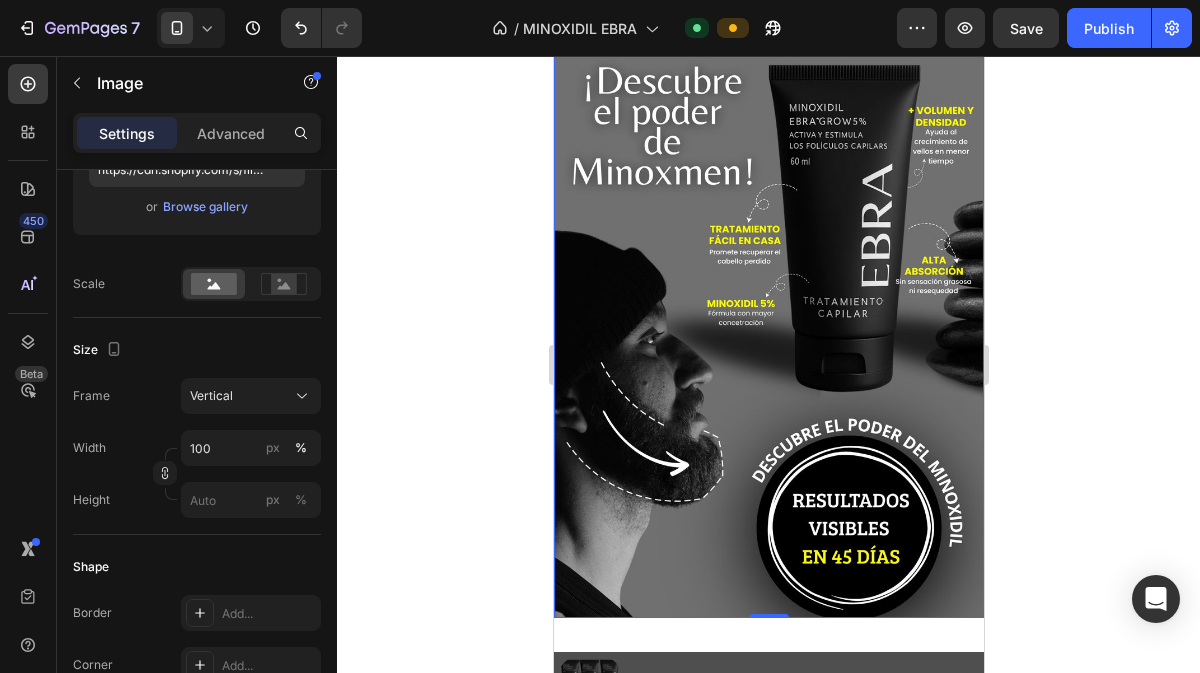 click on "Vertical" at bounding box center [211, 396] 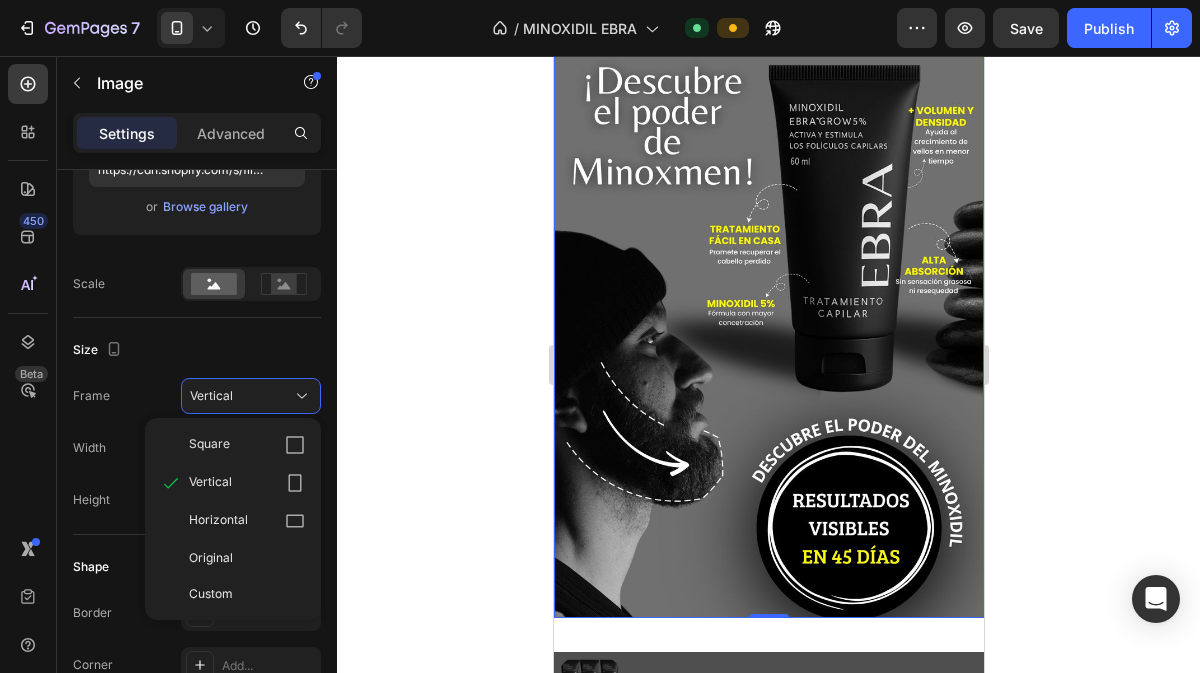 click on "Original" at bounding box center (247, 558) 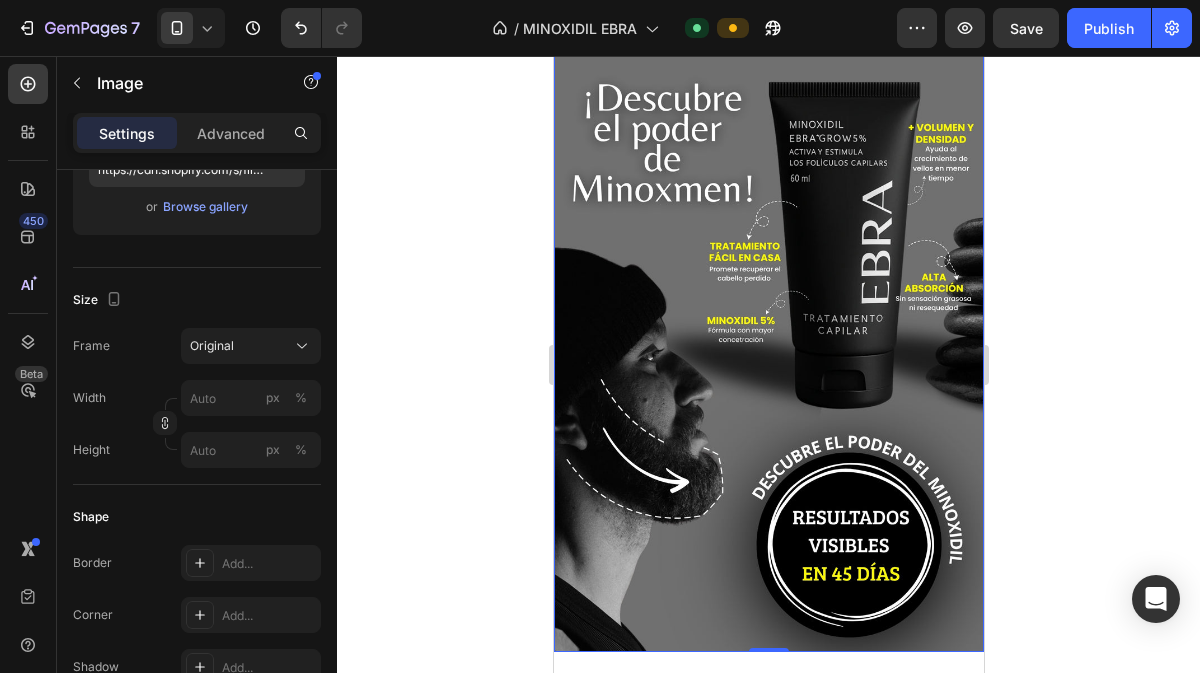 click on "Original" 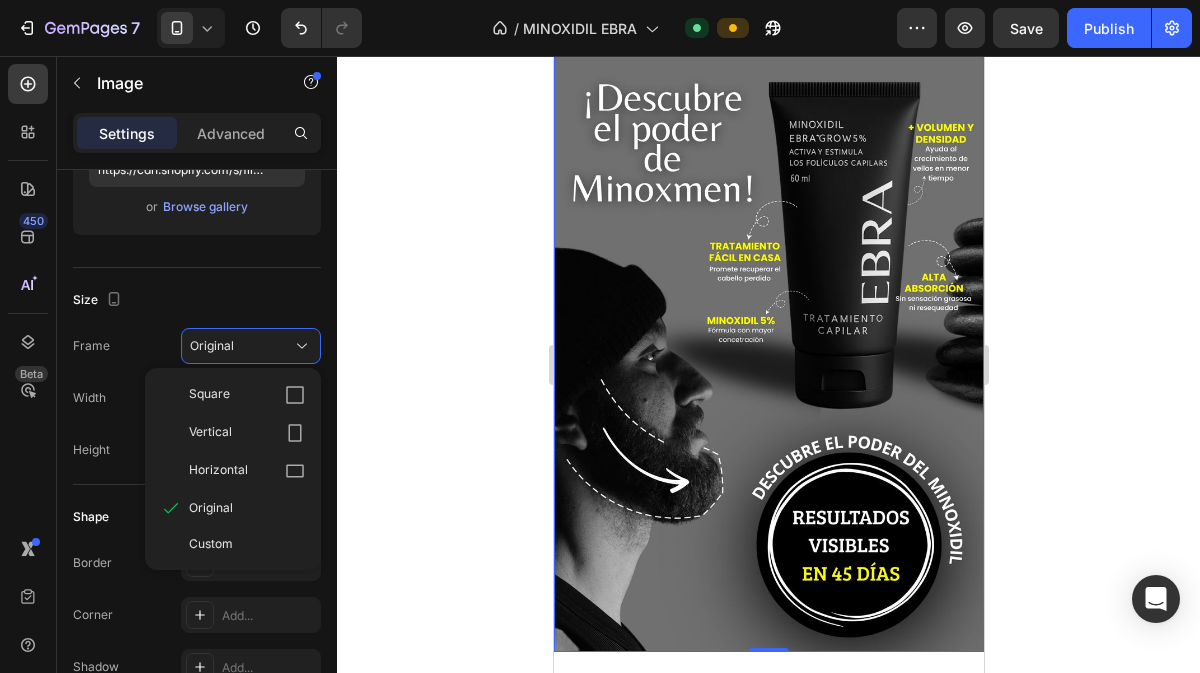 click on "Vertical" at bounding box center (210, 433) 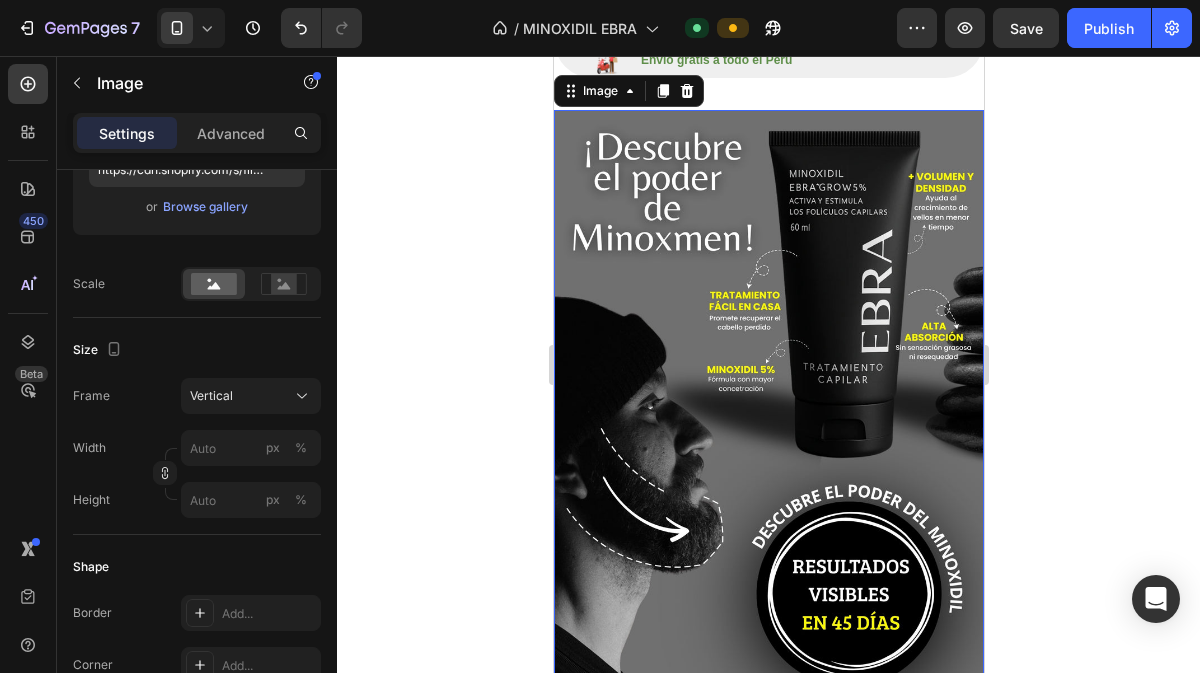 scroll, scrollTop: 1472, scrollLeft: 0, axis: vertical 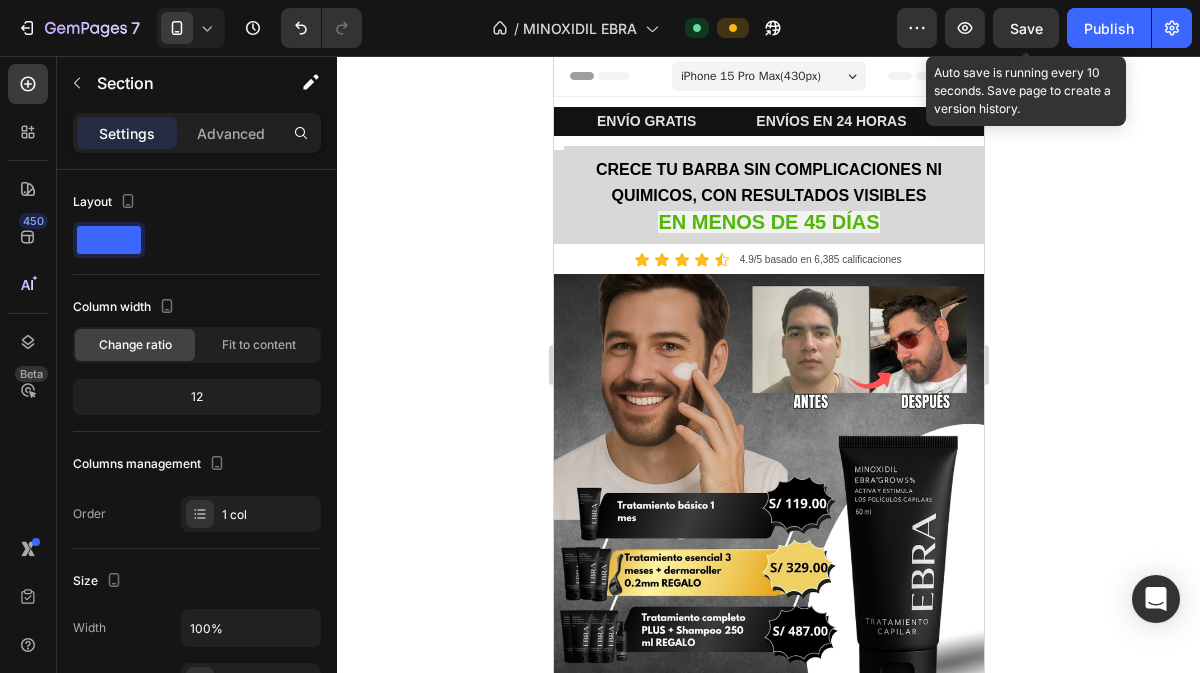 click on "Save" at bounding box center [1026, 28] 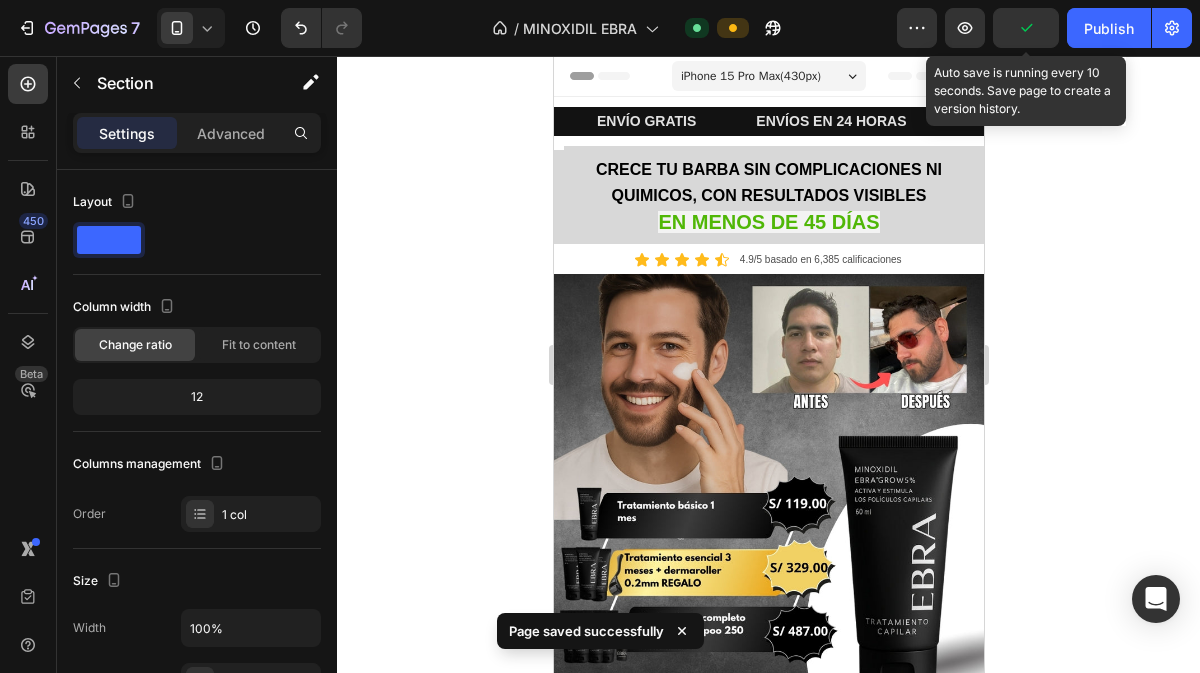 click on "Publish" at bounding box center (1109, 28) 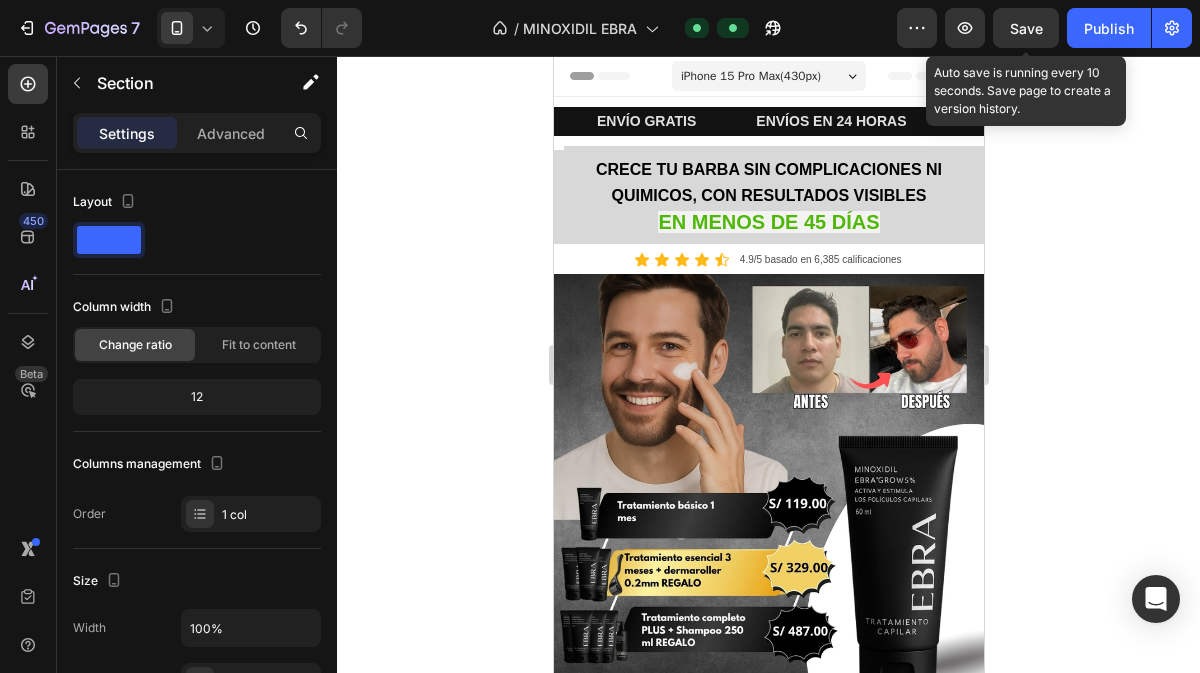 click on "7   /  MINOXIDIL EBRA Default Preview  Save  Auto save is running every 10 seconds. Save page to create a version history.  Publish" 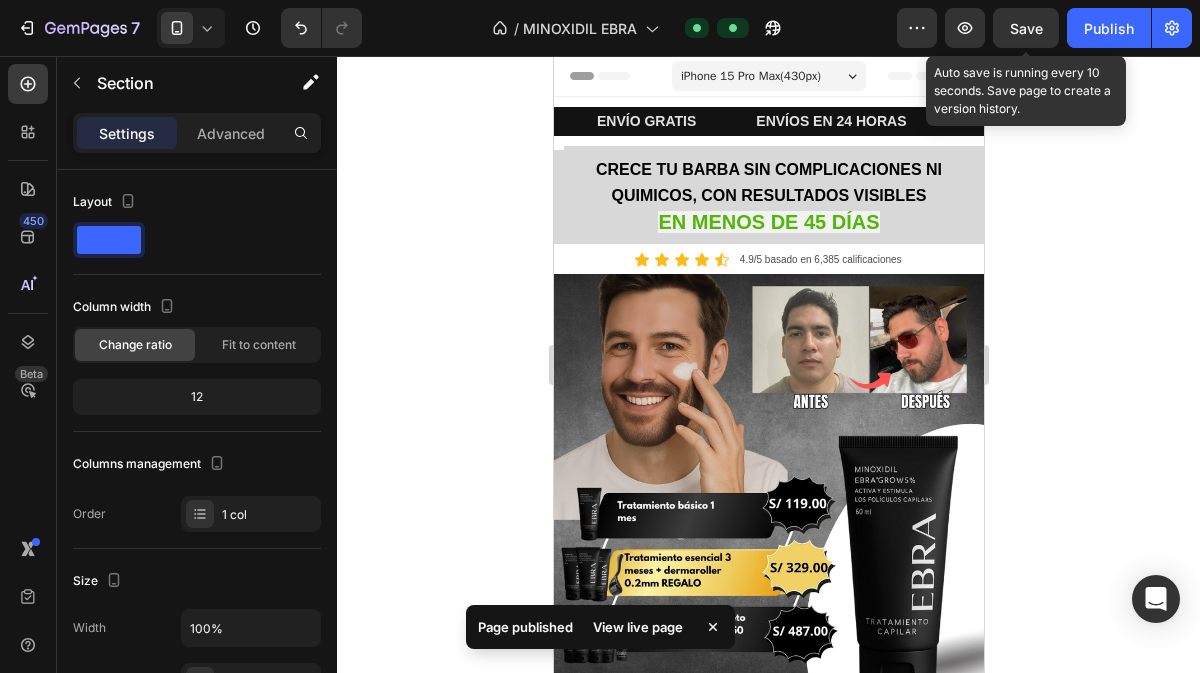 click on "View live page" at bounding box center (638, 627) 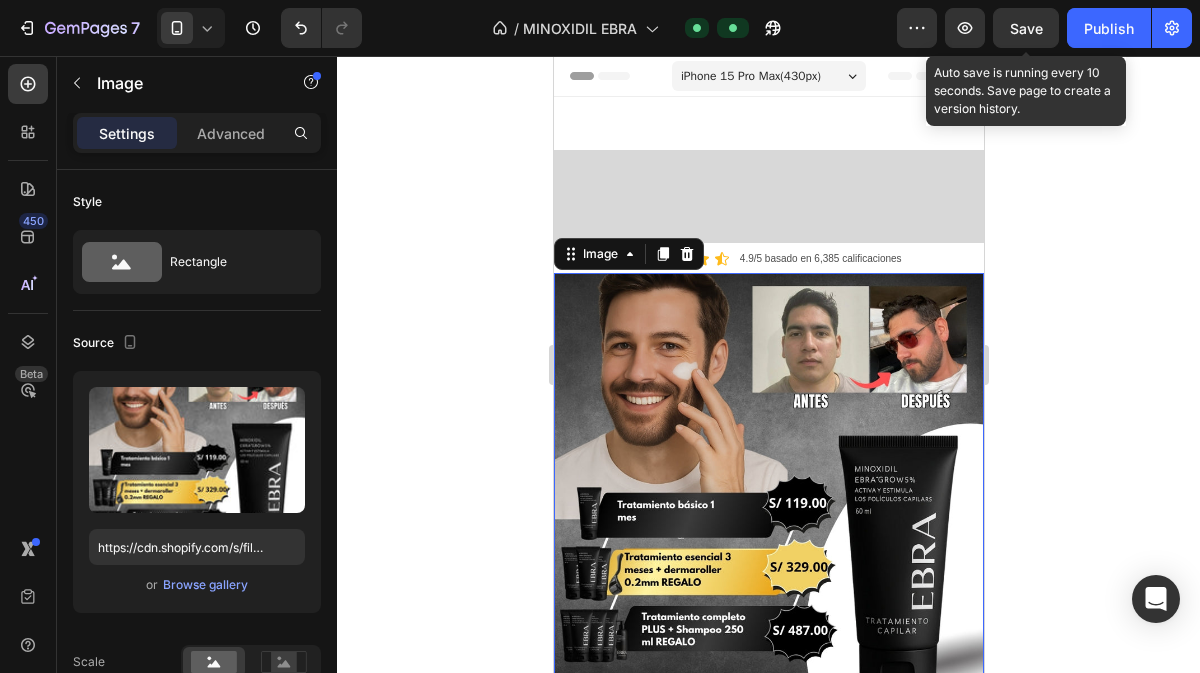 click at bounding box center (768, 1072) 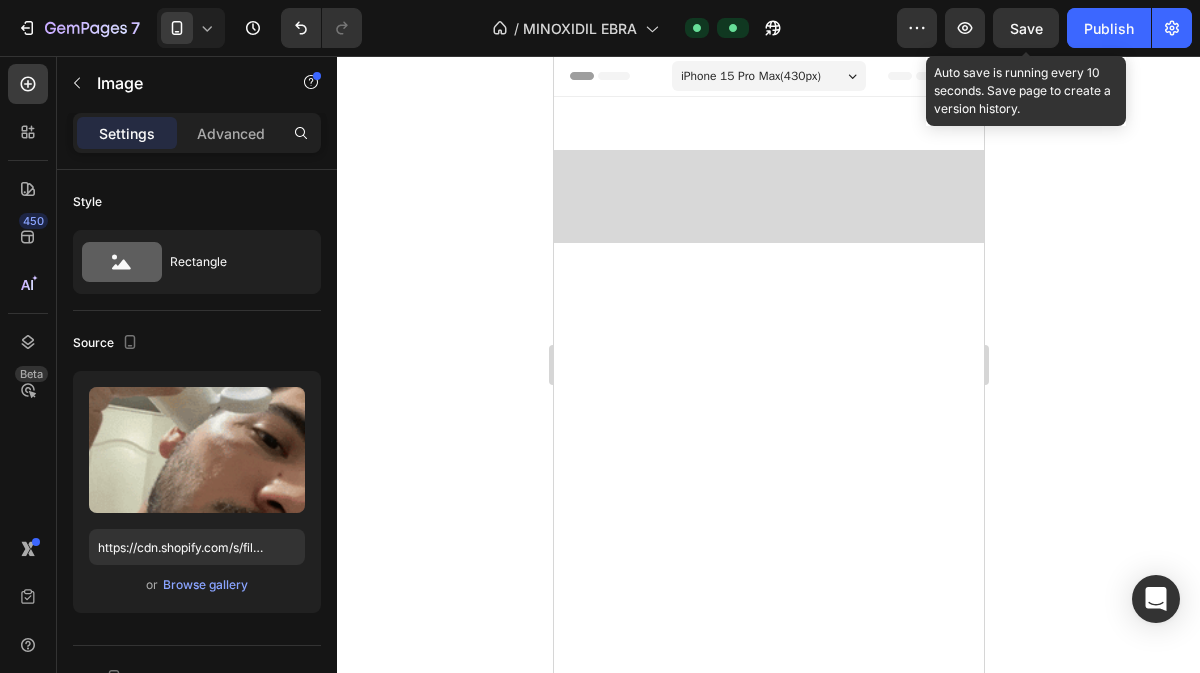 scroll, scrollTop: 917, scrollLeft: 0, axis: vertical 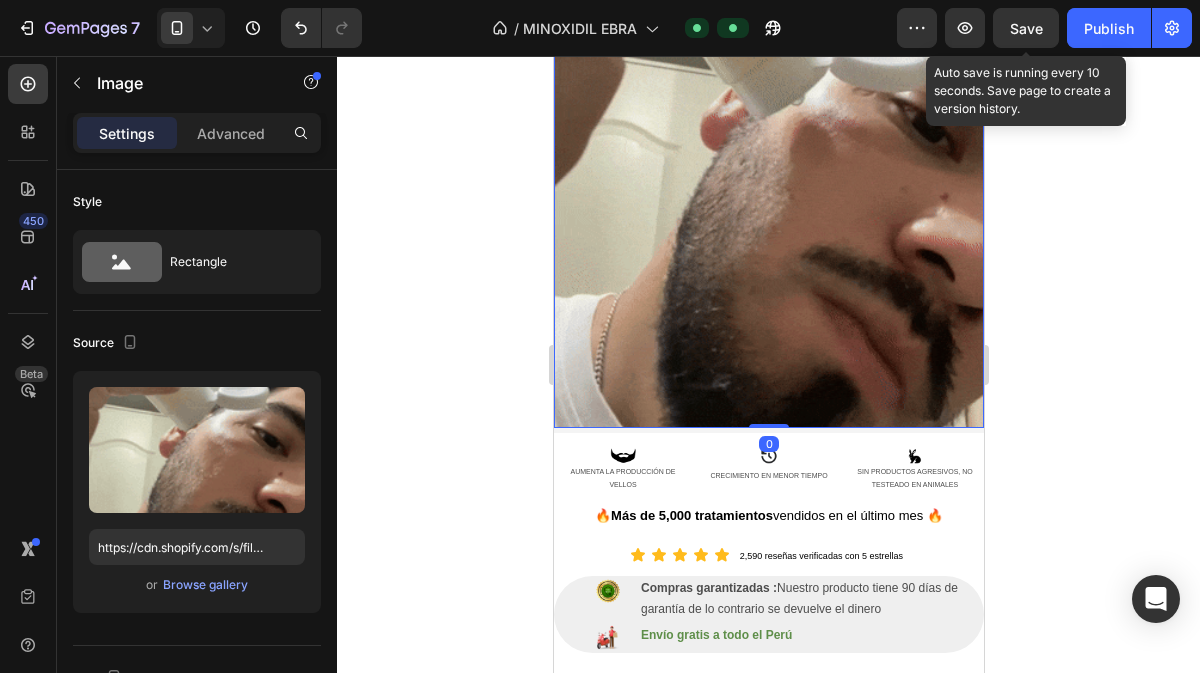 click 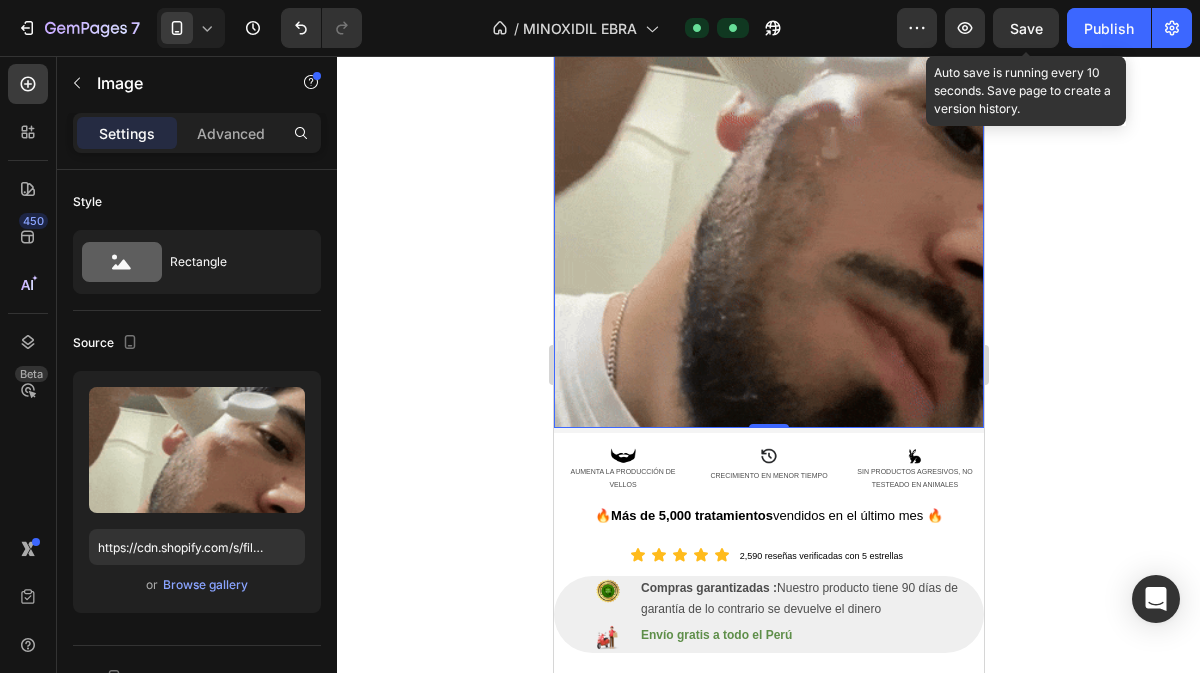 click on "Save" at bounding box center (1026, 28) 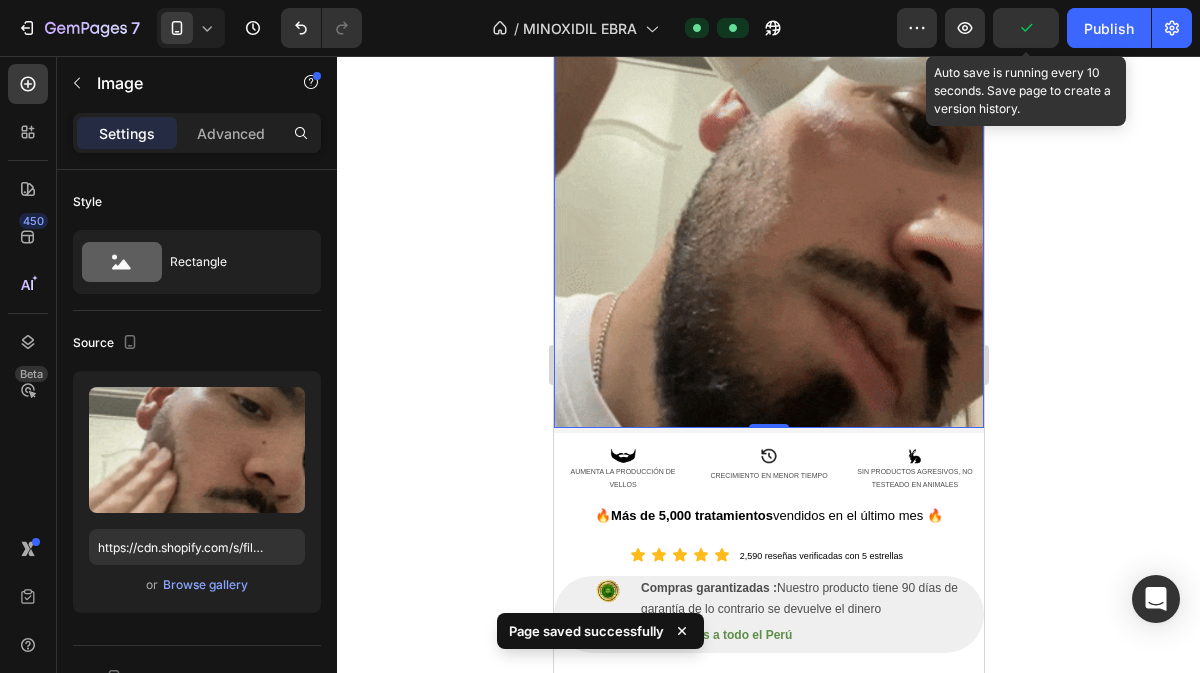click 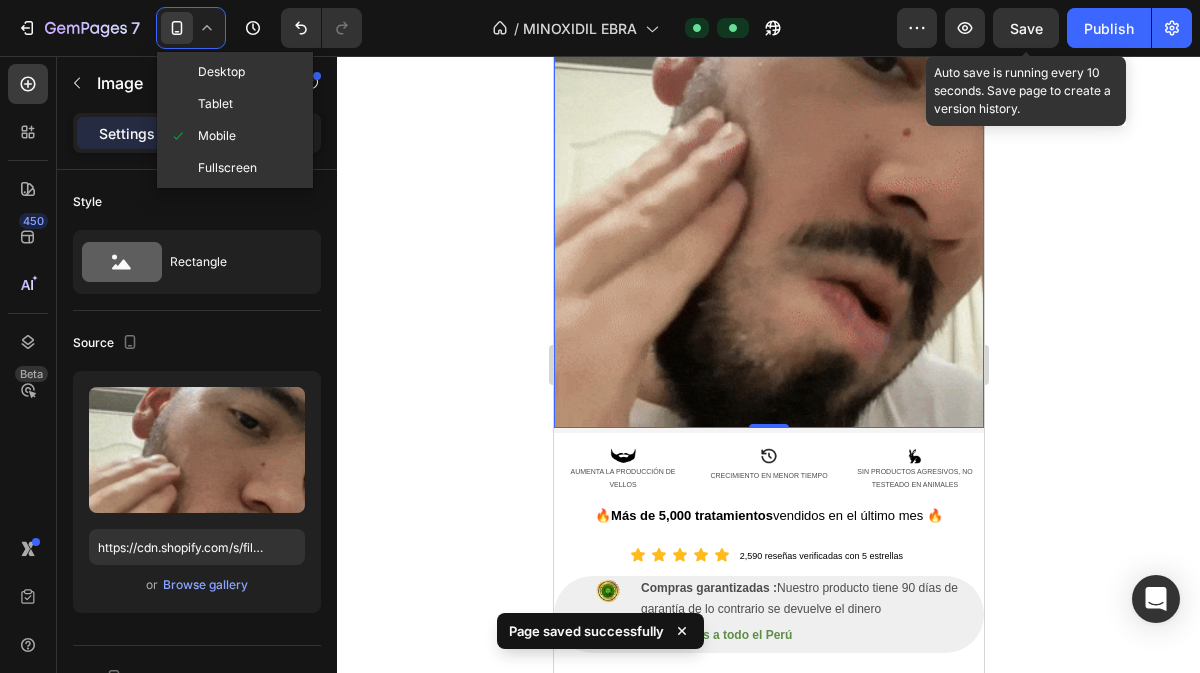 click on "Desktop" 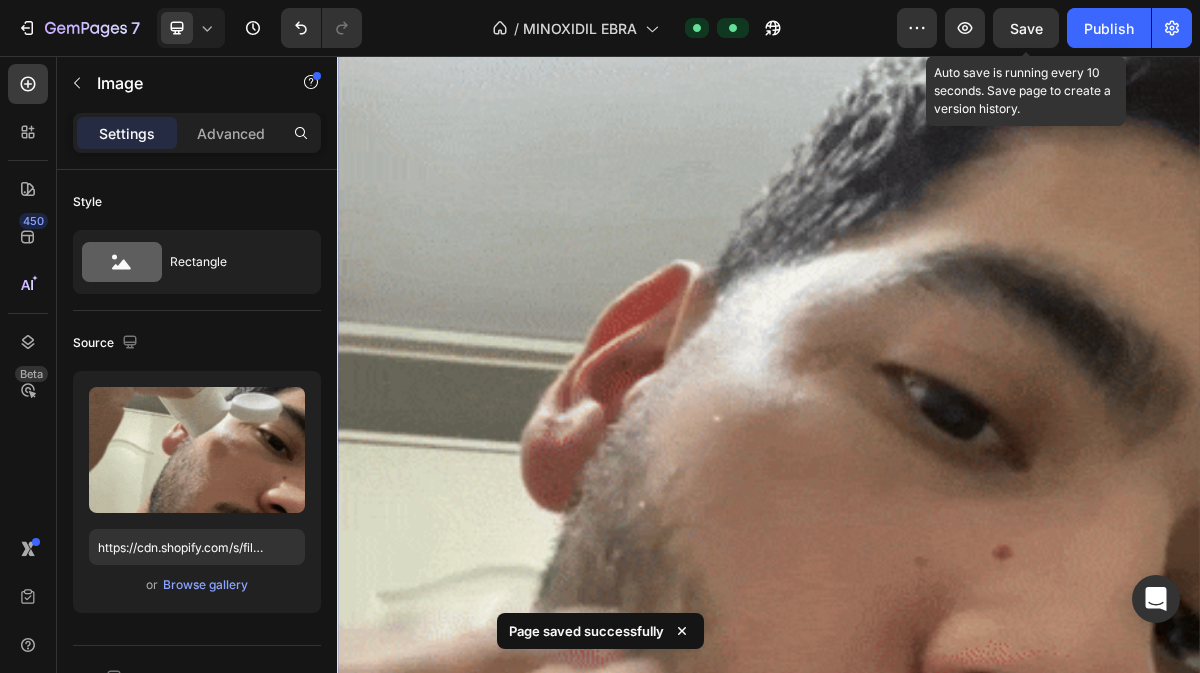 click 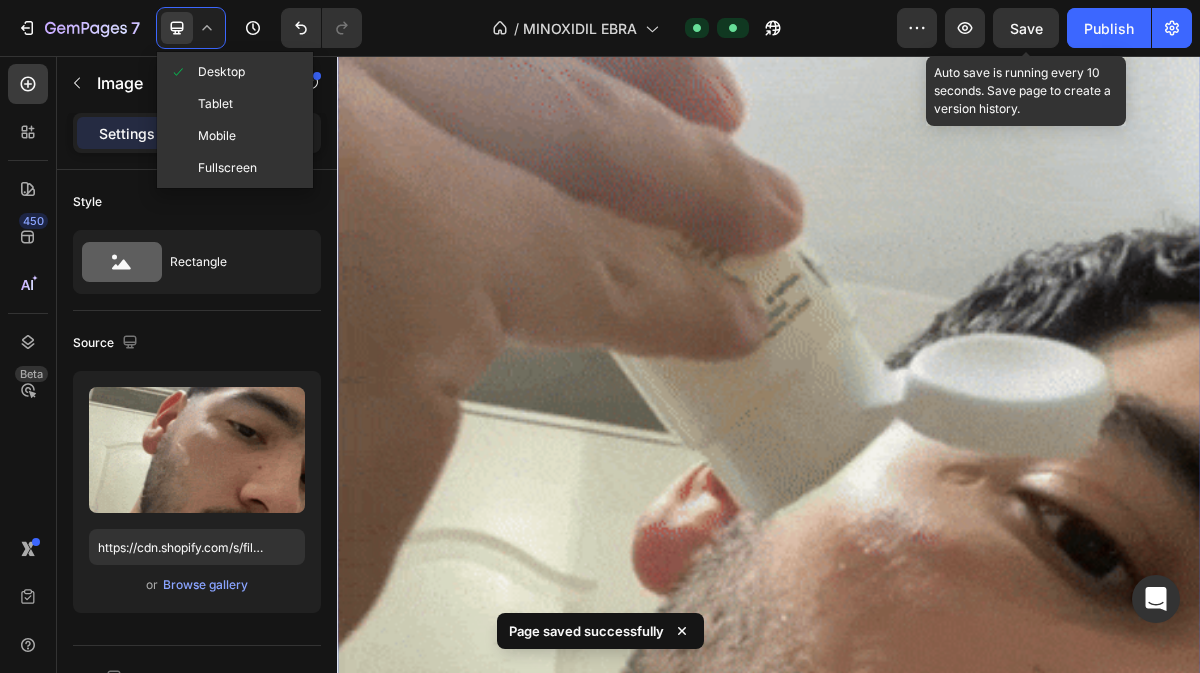 scroll, scrollTop: 644, scrollLeft: 0, axis: vertical 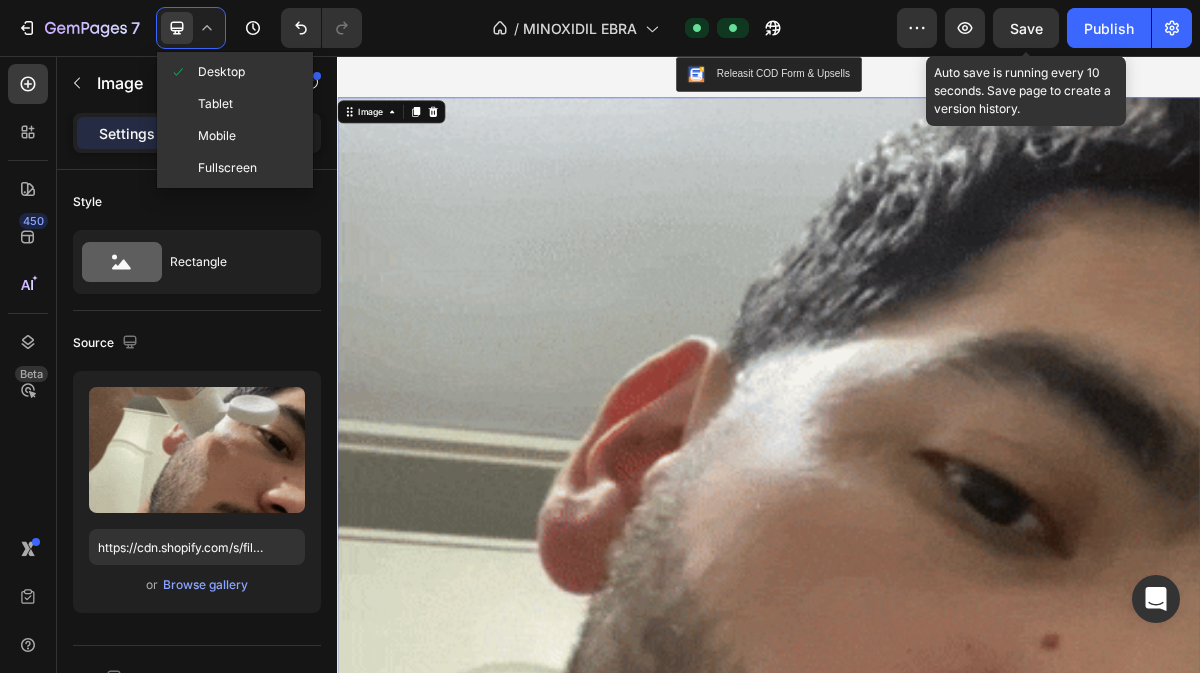 click on "Mobile" 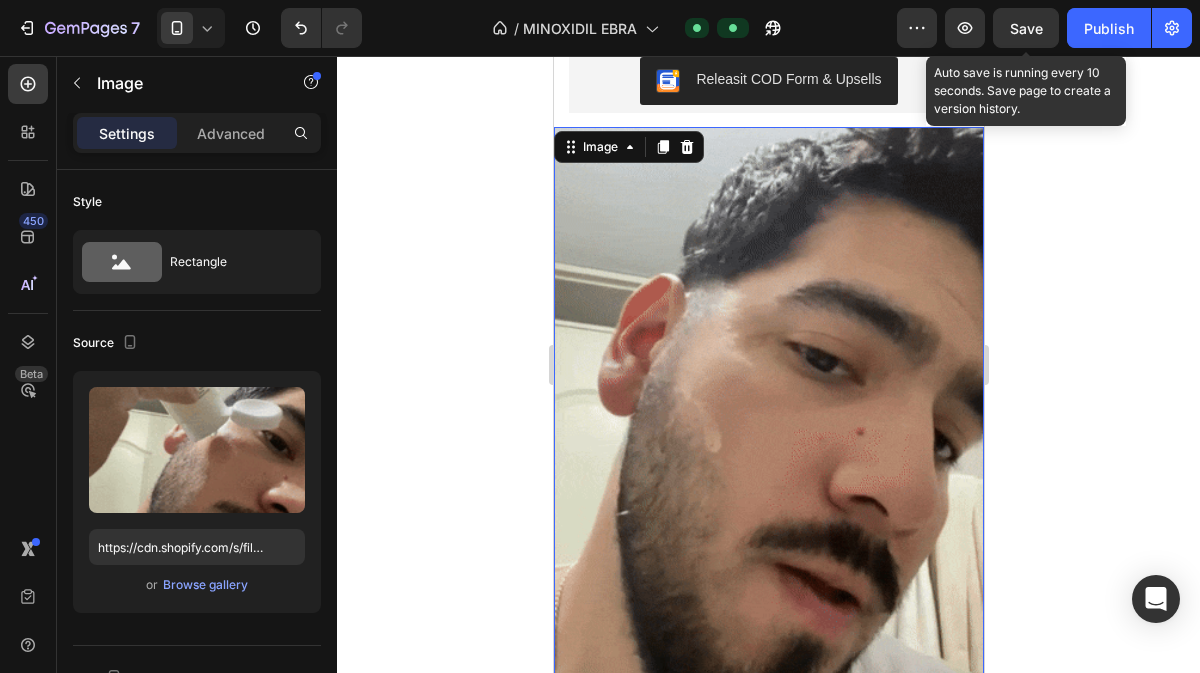 click at bounding box center [768, 413] 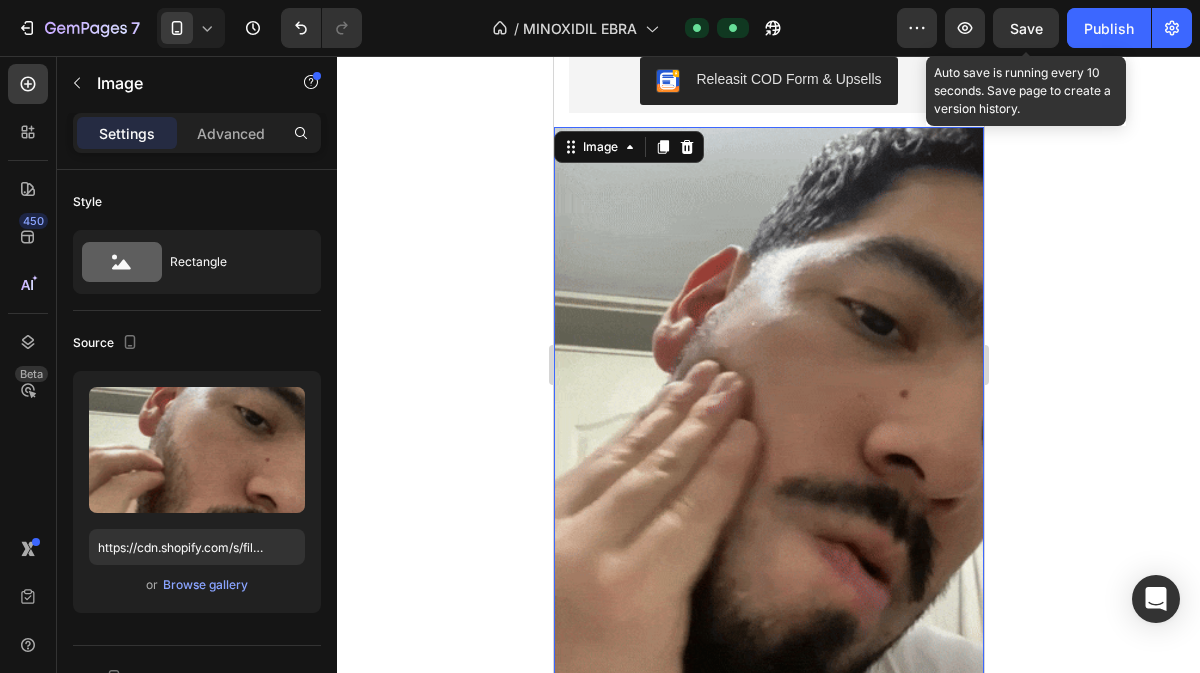 click at bounding box center (197, 450) 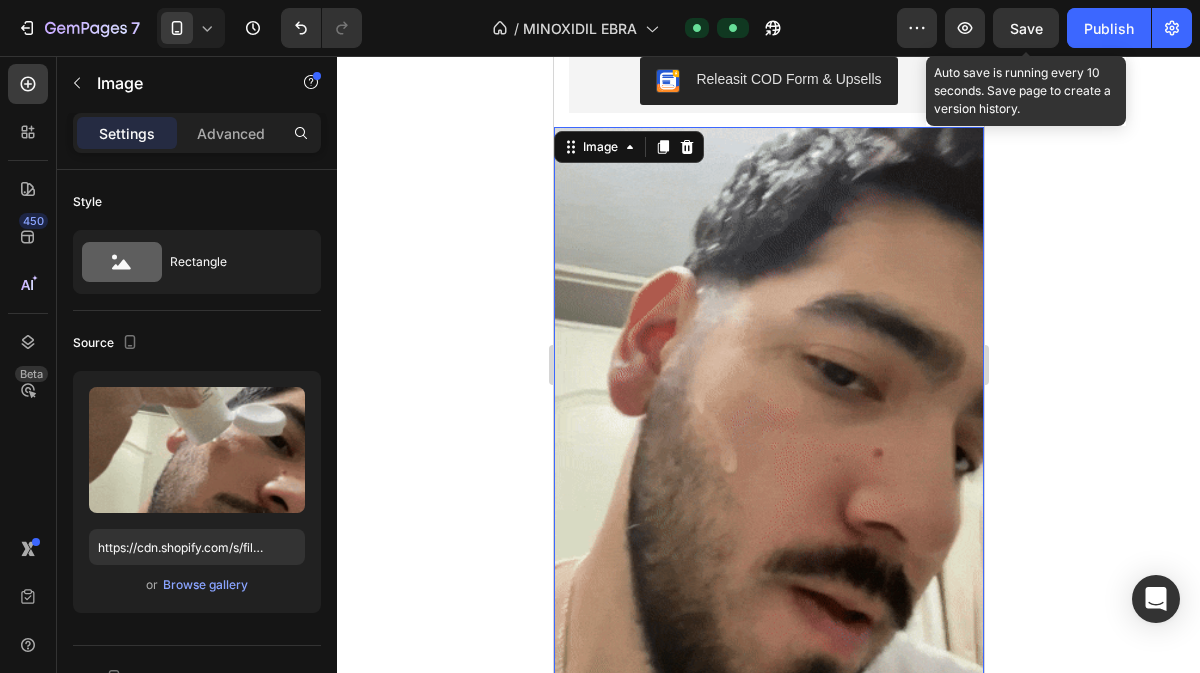 click 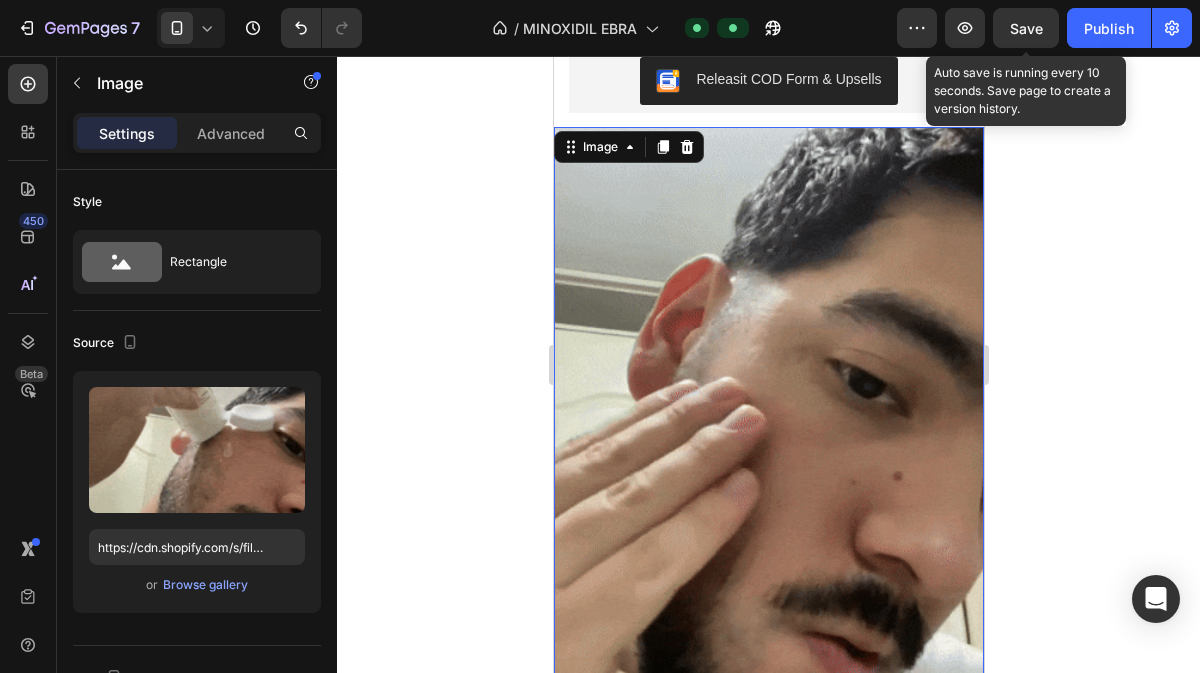 click on "Save" 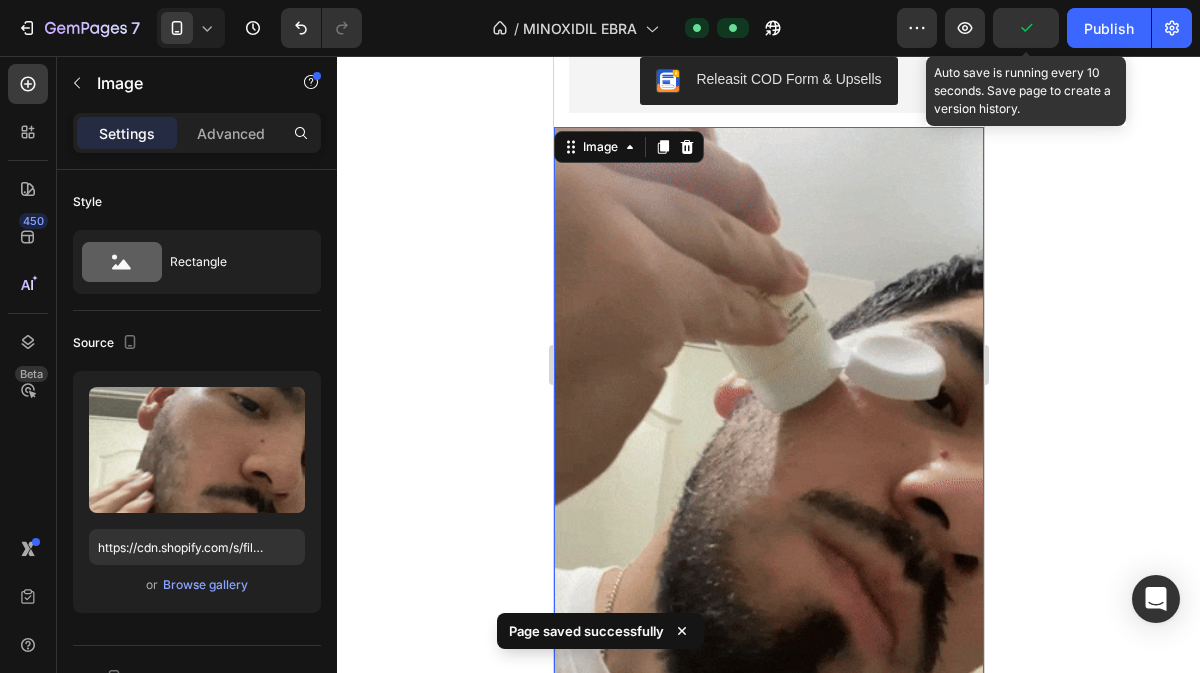 click on "Publish" at bounding box center (1109, 28) 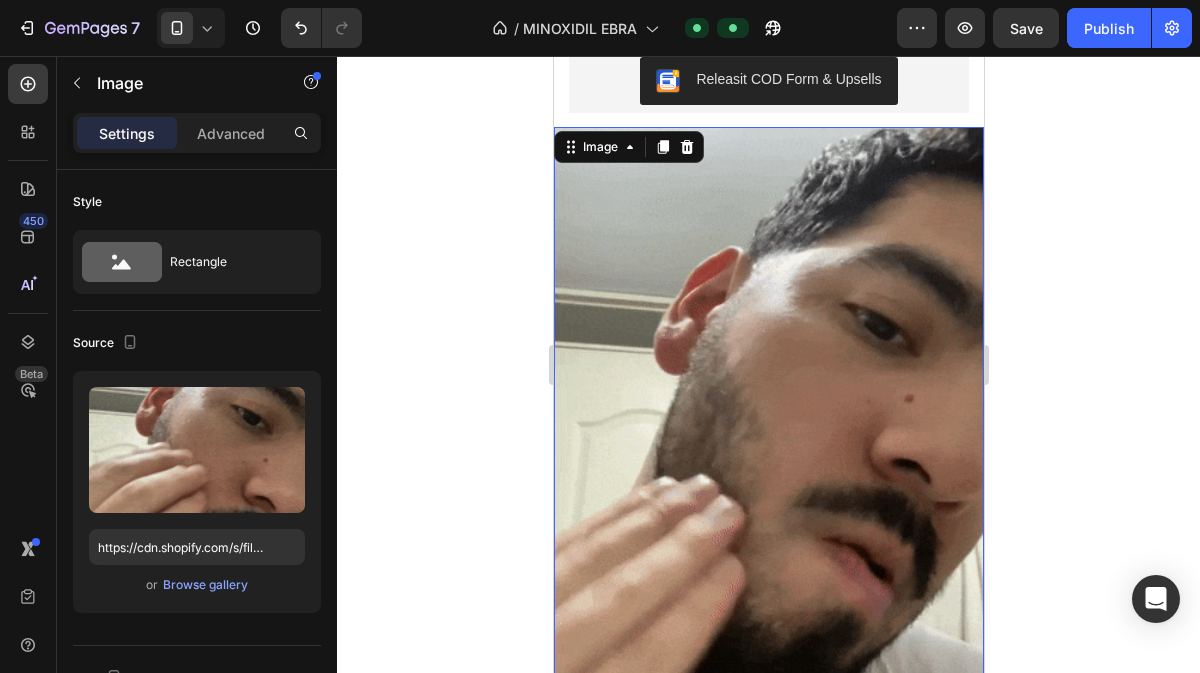 click on "Save" 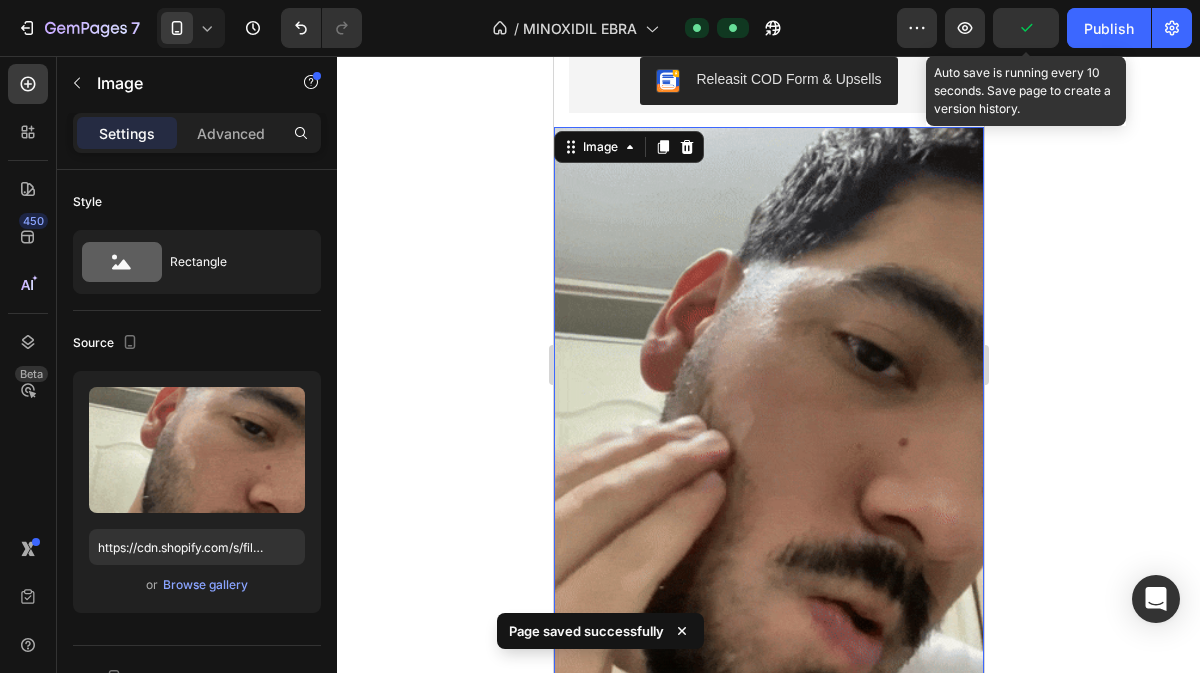 click on "Publish" at bounding box center [1109, 28] 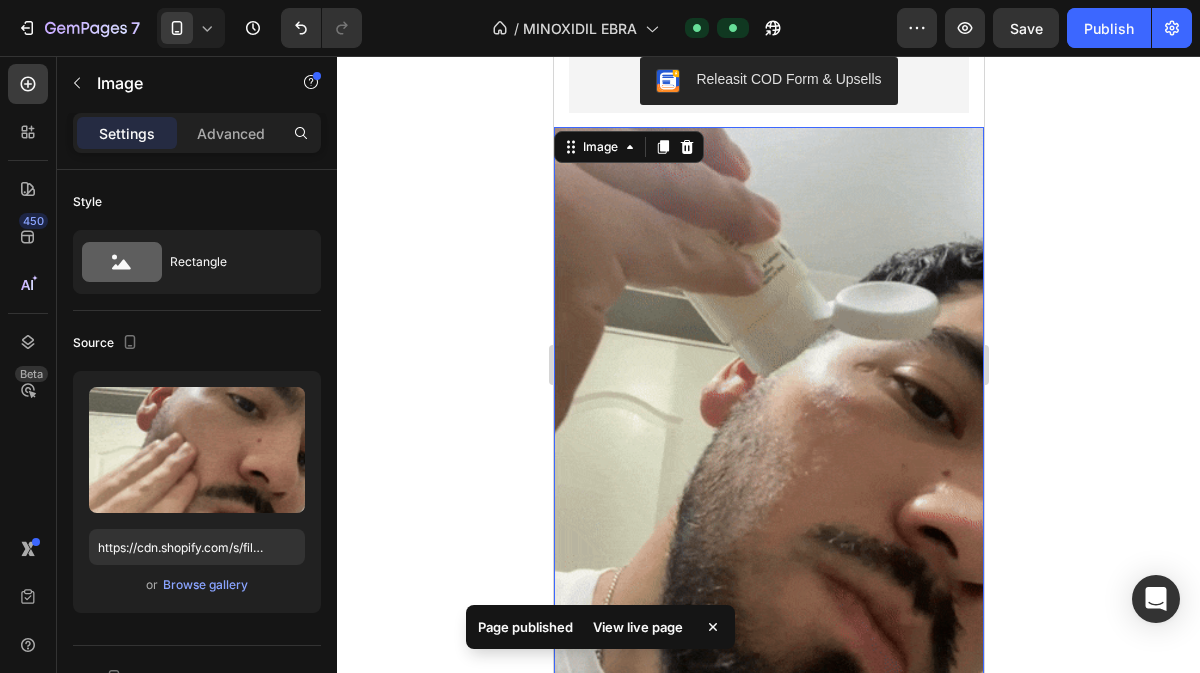 click on "View live page" at bounding box center [638, 627] 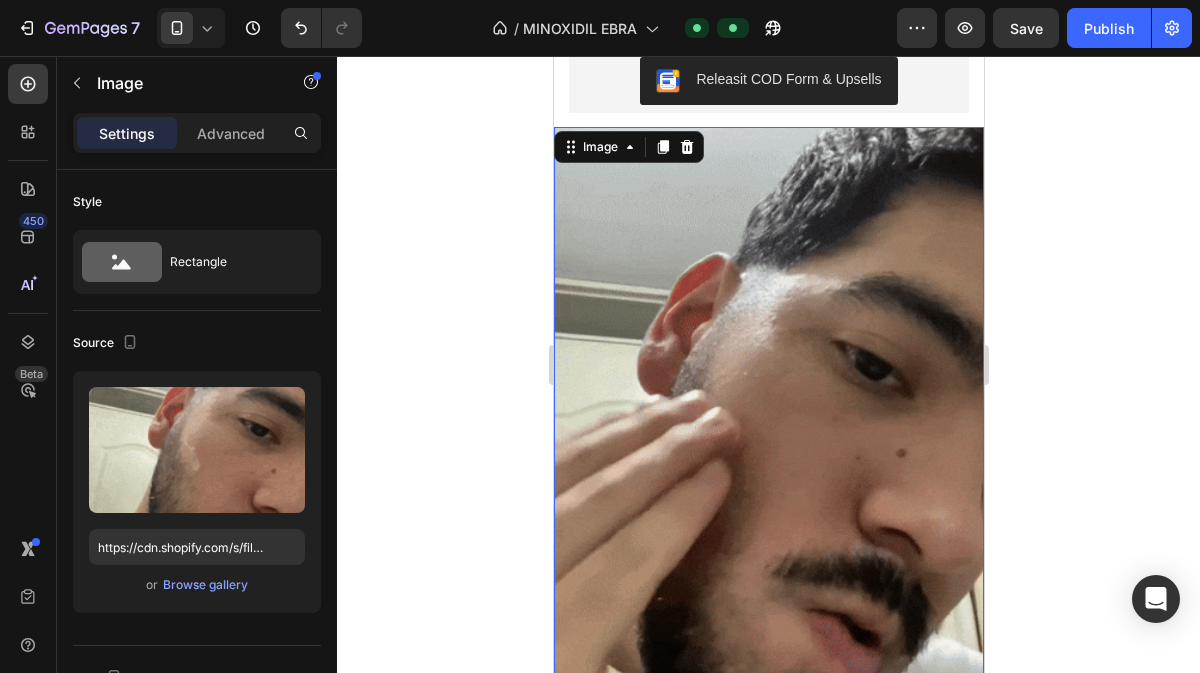 click at bounding box center [197, 450] 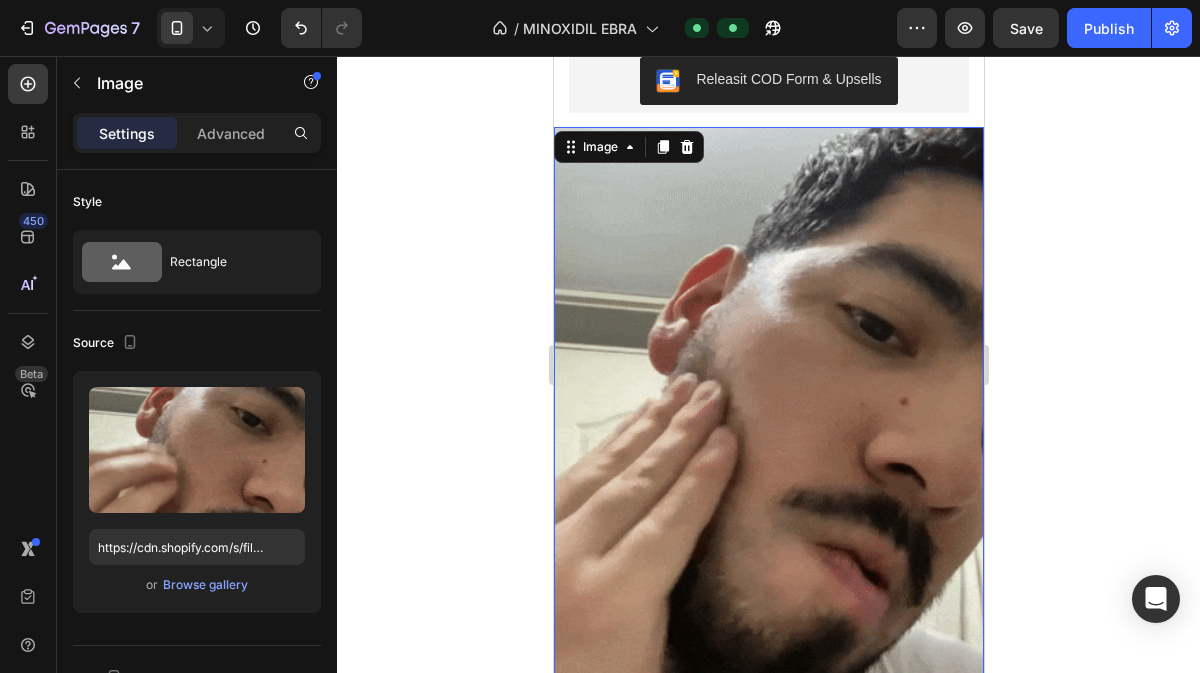 click 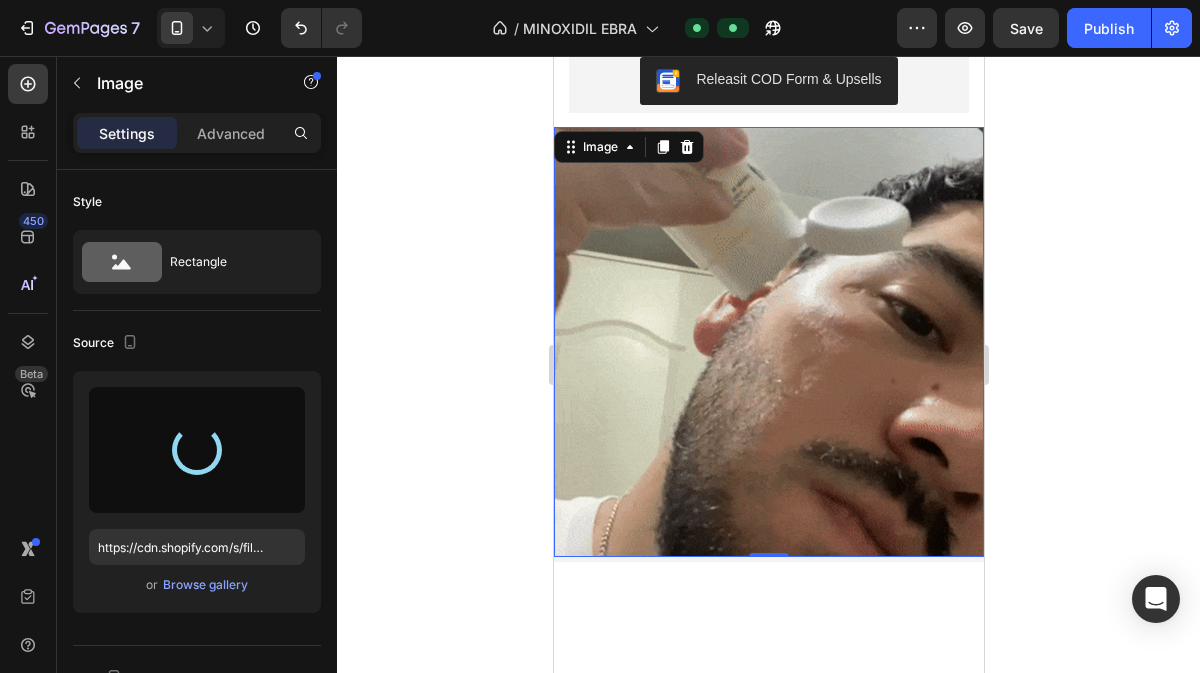 type on "https://cdn.shopify.com/s/files/1/0658/0220/7347/files/gempages_575605111837950538-c3a52168-e511-4d4a-87b7-fa4dfe78d536.png" 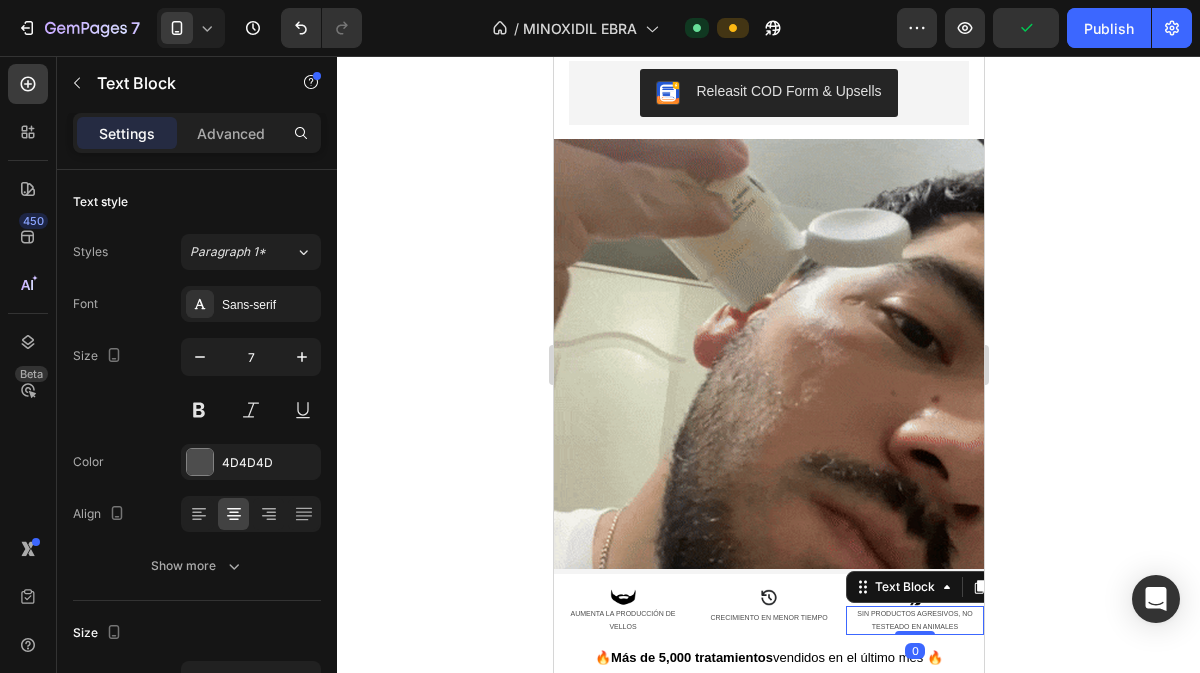 scroll, scrollTop: 668, scrollLeft: 0, axis: vertical 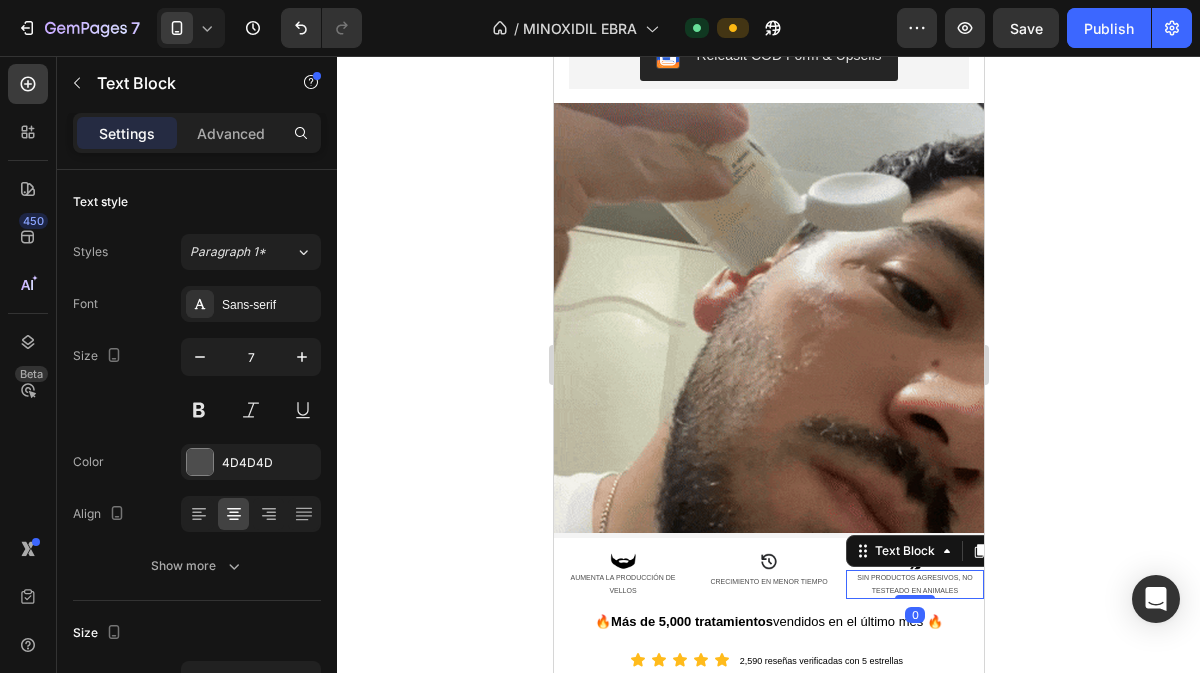 click at bounding box center (768, 318) 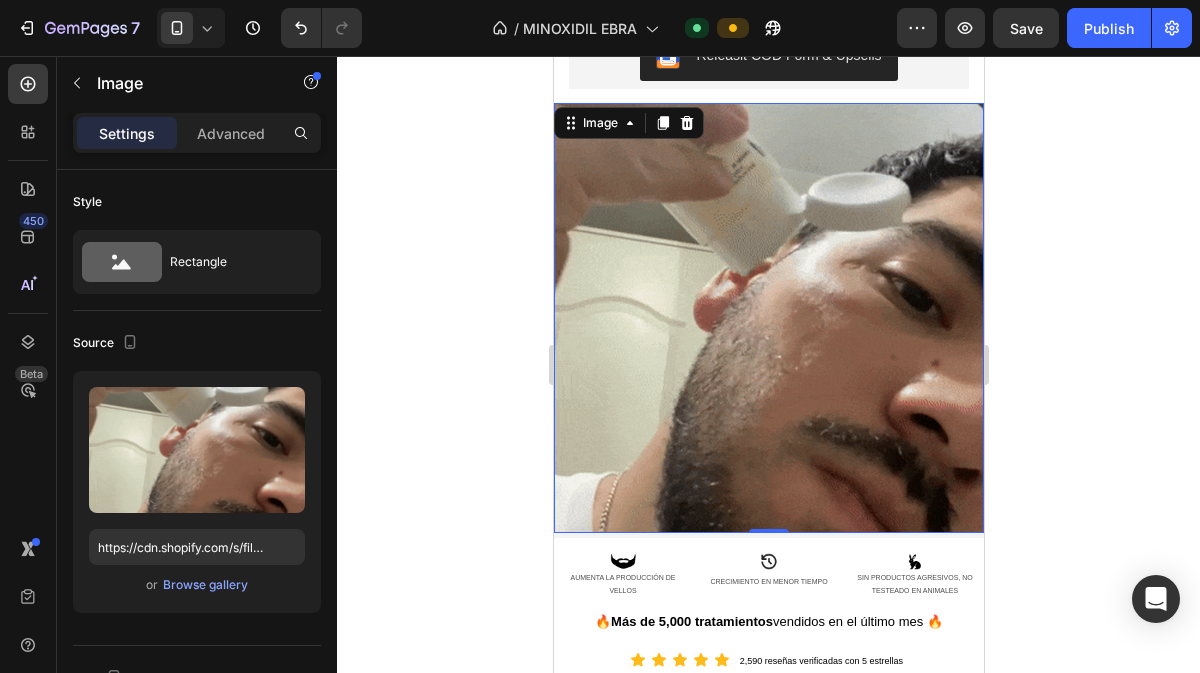 click at bounding box center [197, 450] 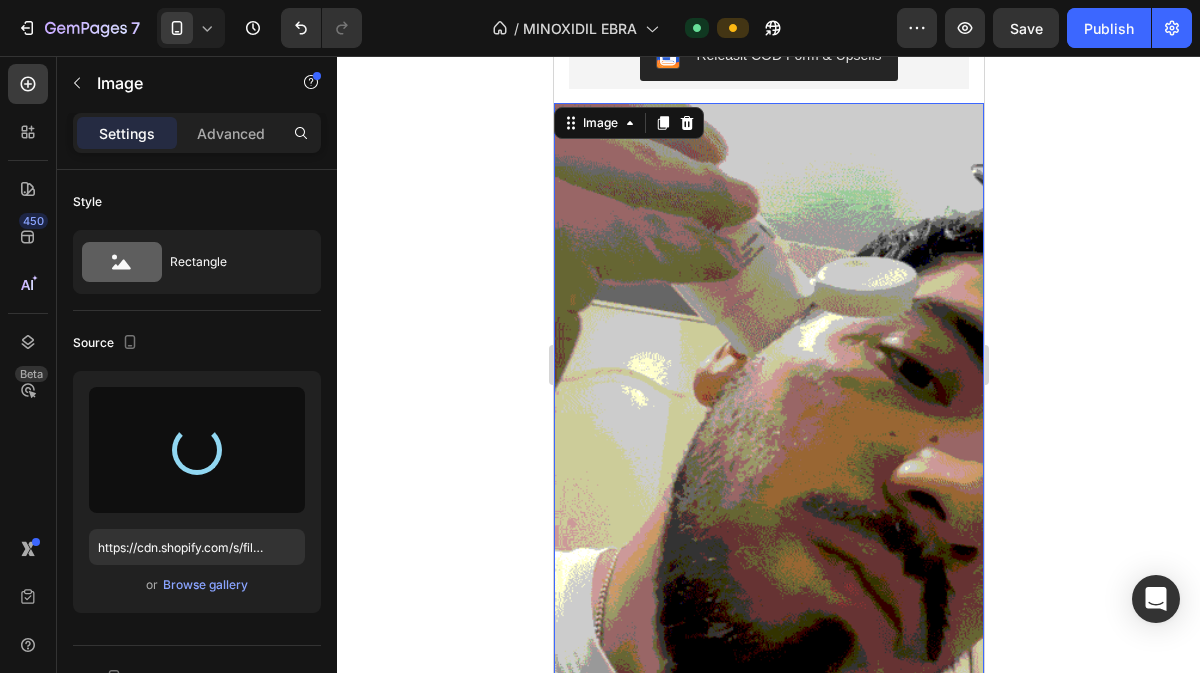 type on "https://cdn.shopify.com/s/files/1/0658/0220/7347/files/gempages_575605111837950538-0fbc2fb4-33c7-4031-9f07-ea5b2ebbdd81.gif" 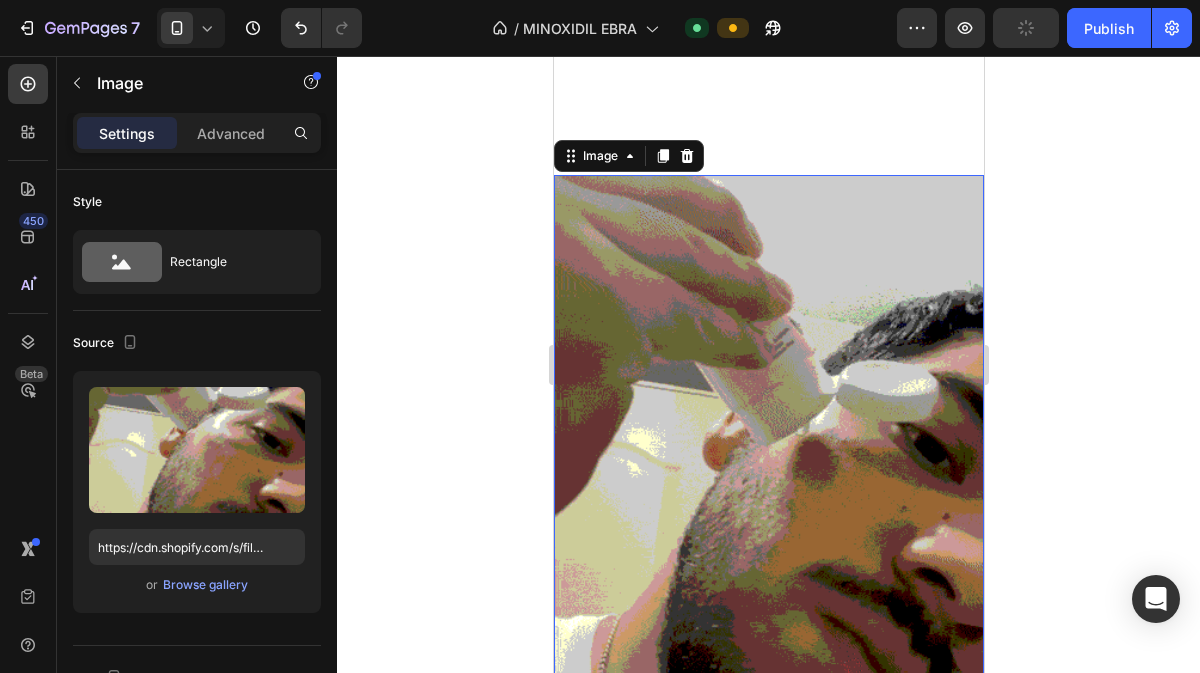 scroll, scrollTop: 746, scrollLeft: 0, axis: vertical 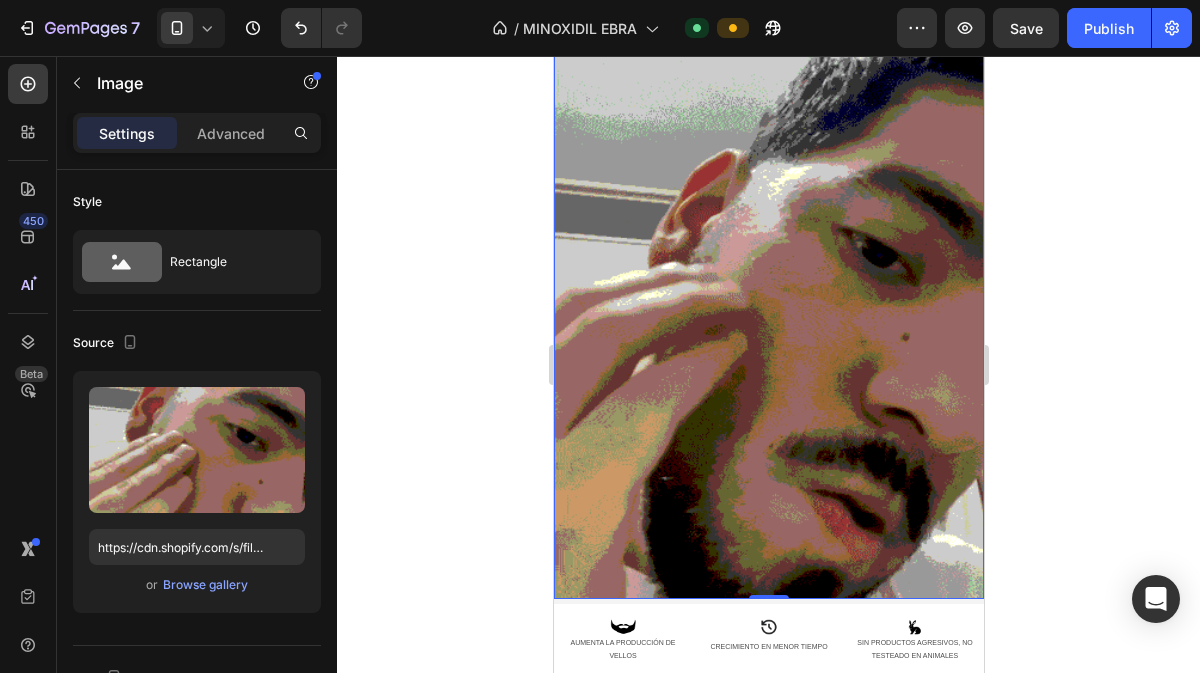 click 